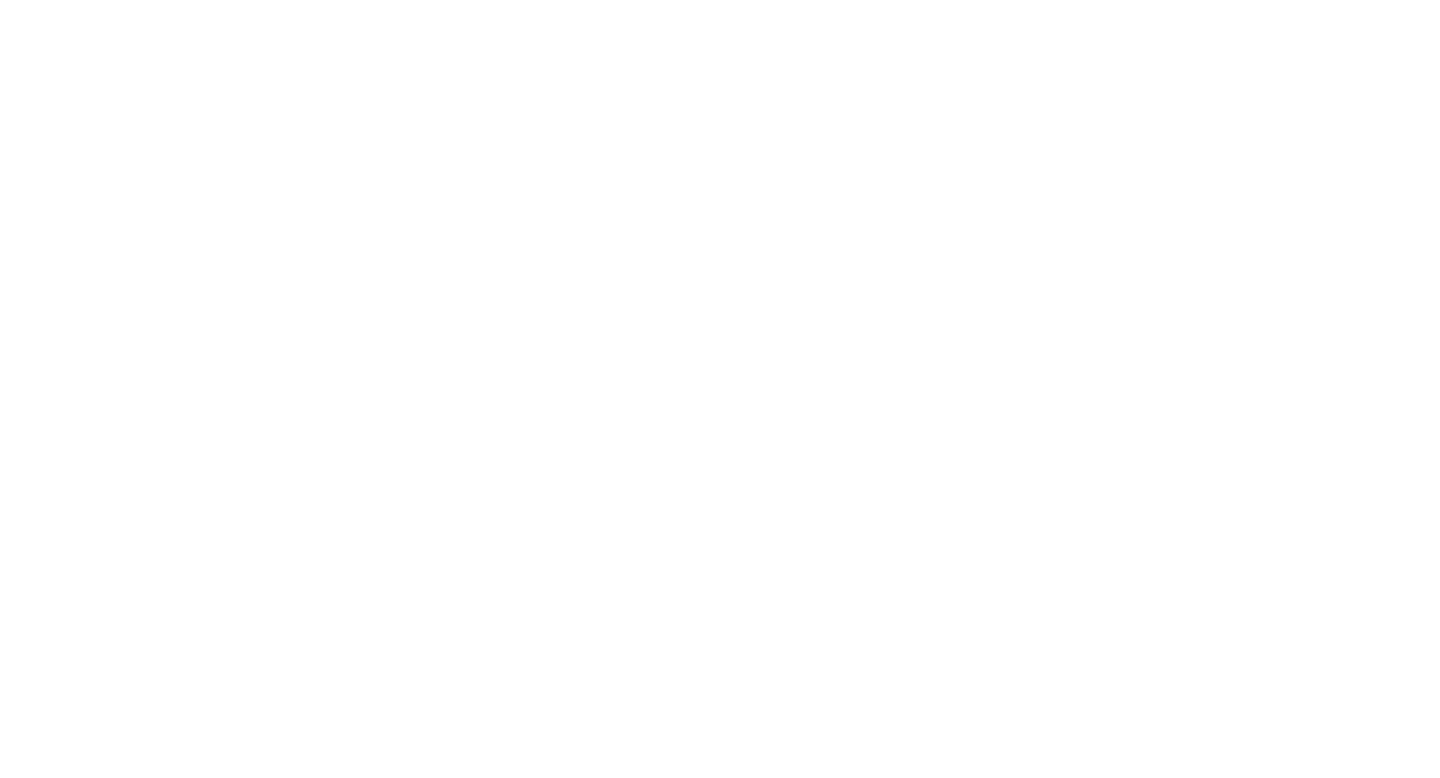 scroll, scrollTop: 0, scrollLeft: 0, axis: both 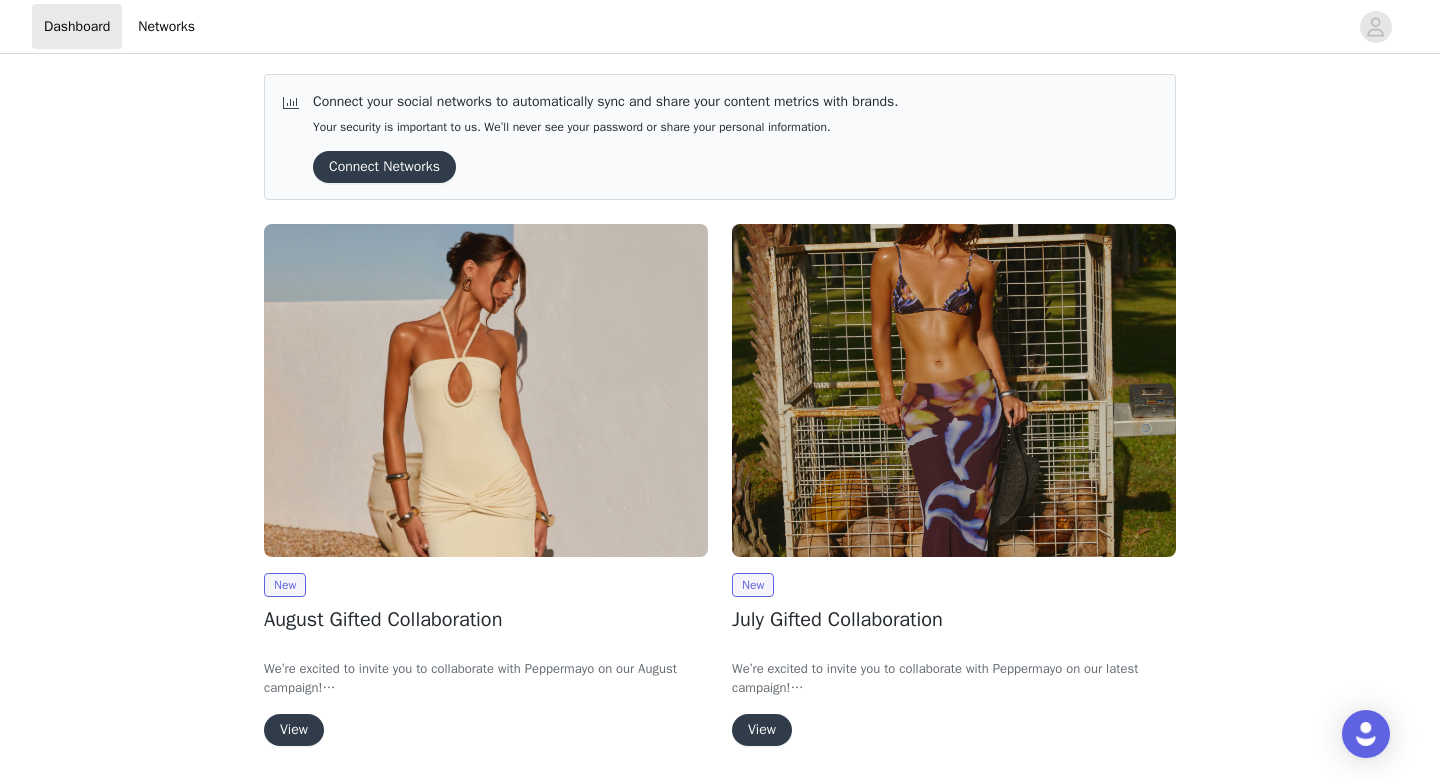 click on "View" at bounding box center (294, 730) 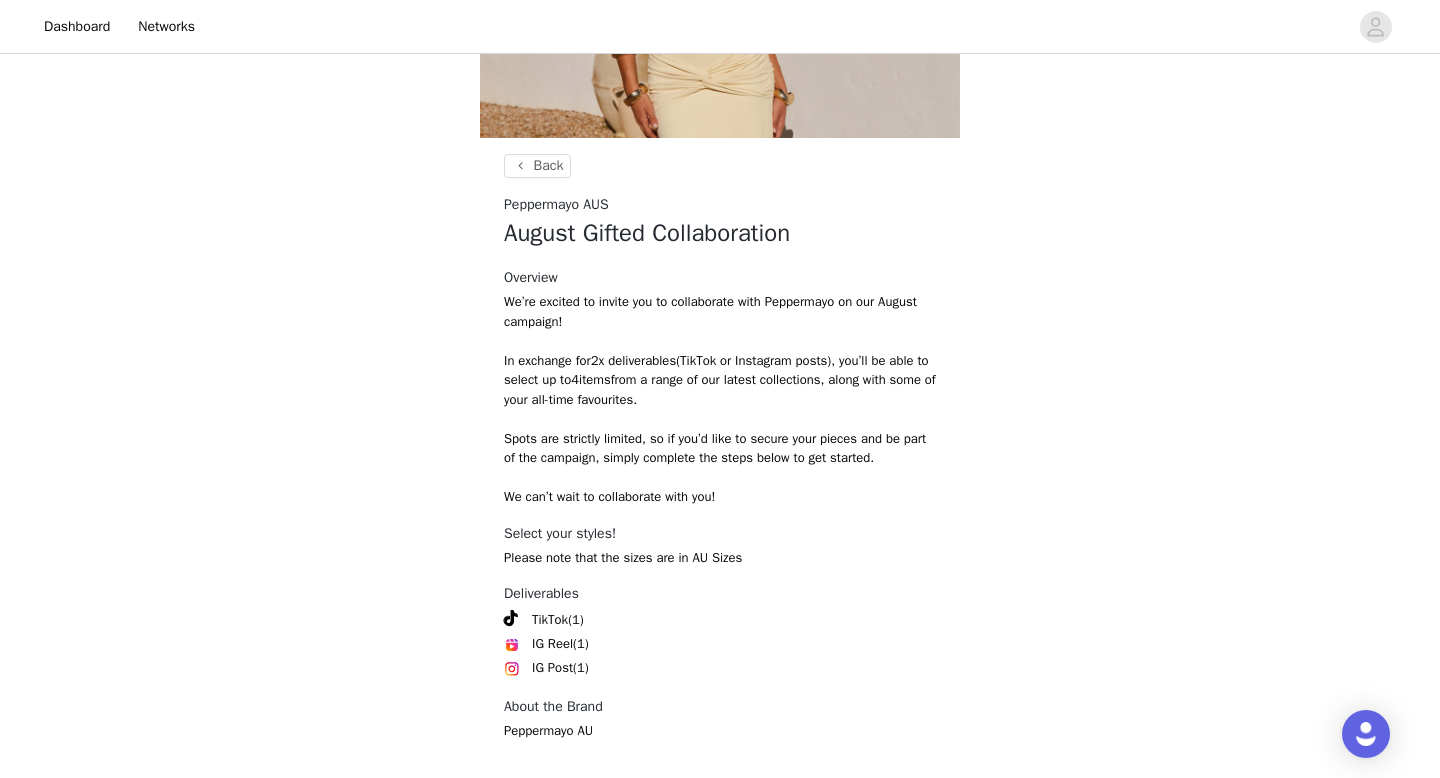 scroll, scrollTop: 378, scrollLeft: 0, axis: vertical 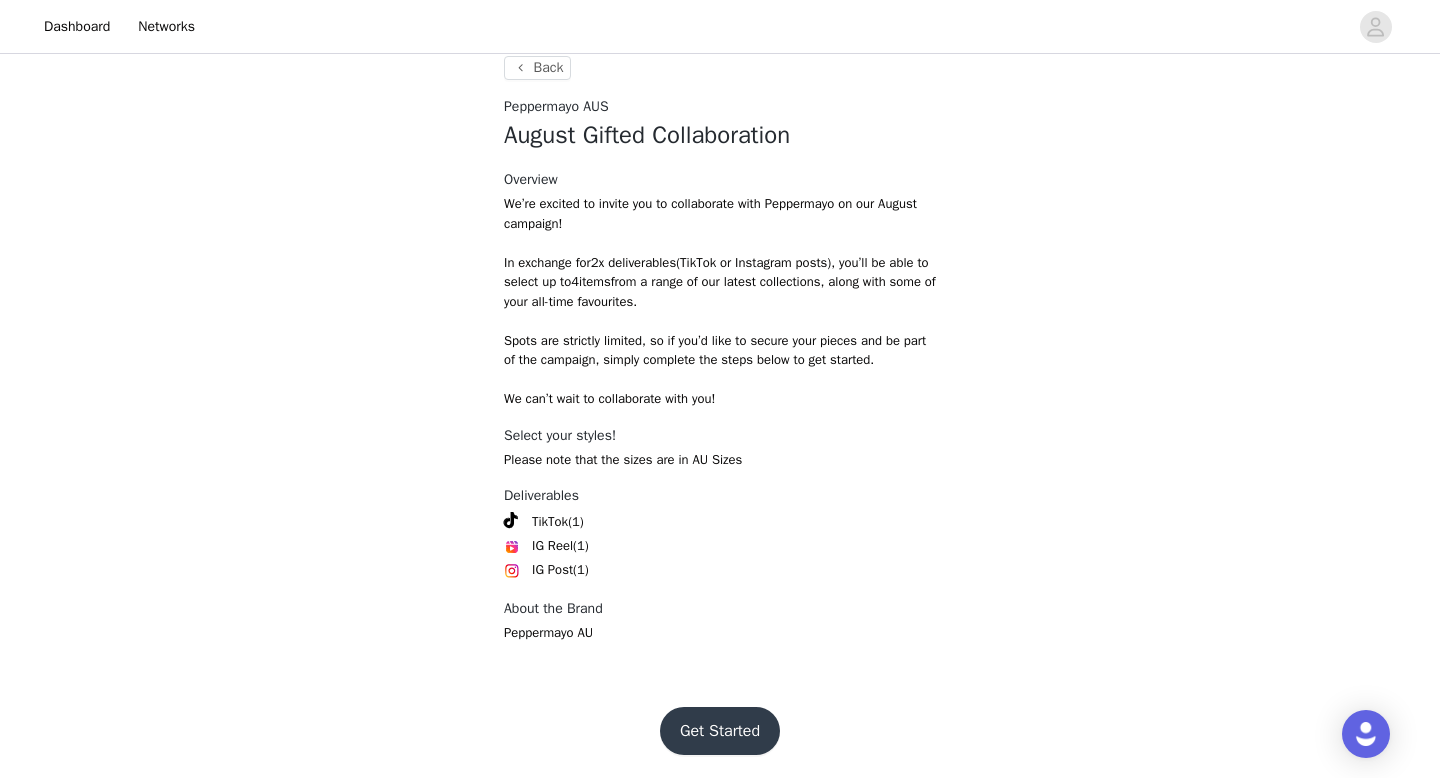 click on "Get Started" at bounding box center (720, 731) 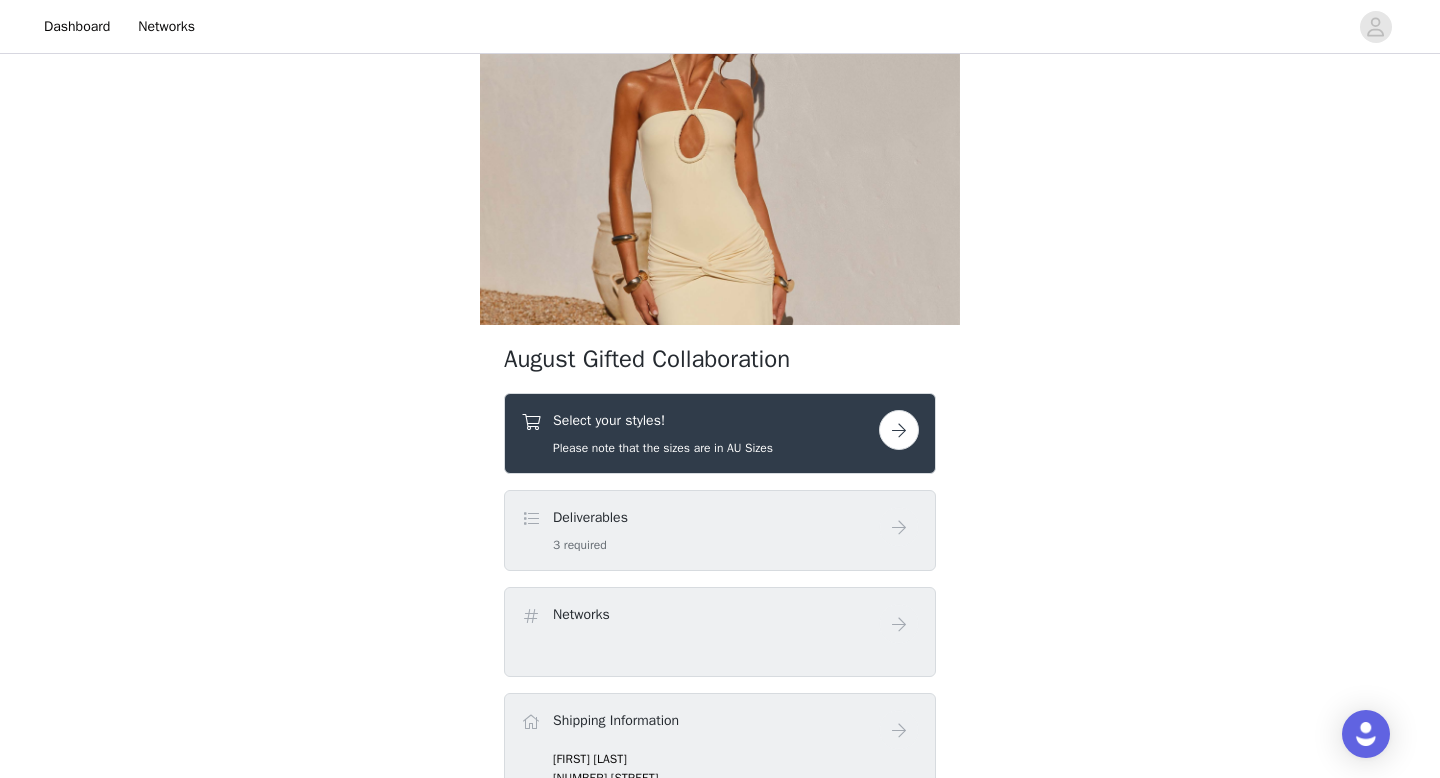 scroll, scrollTop: 97, scrollLeft: 0, axis: vertical 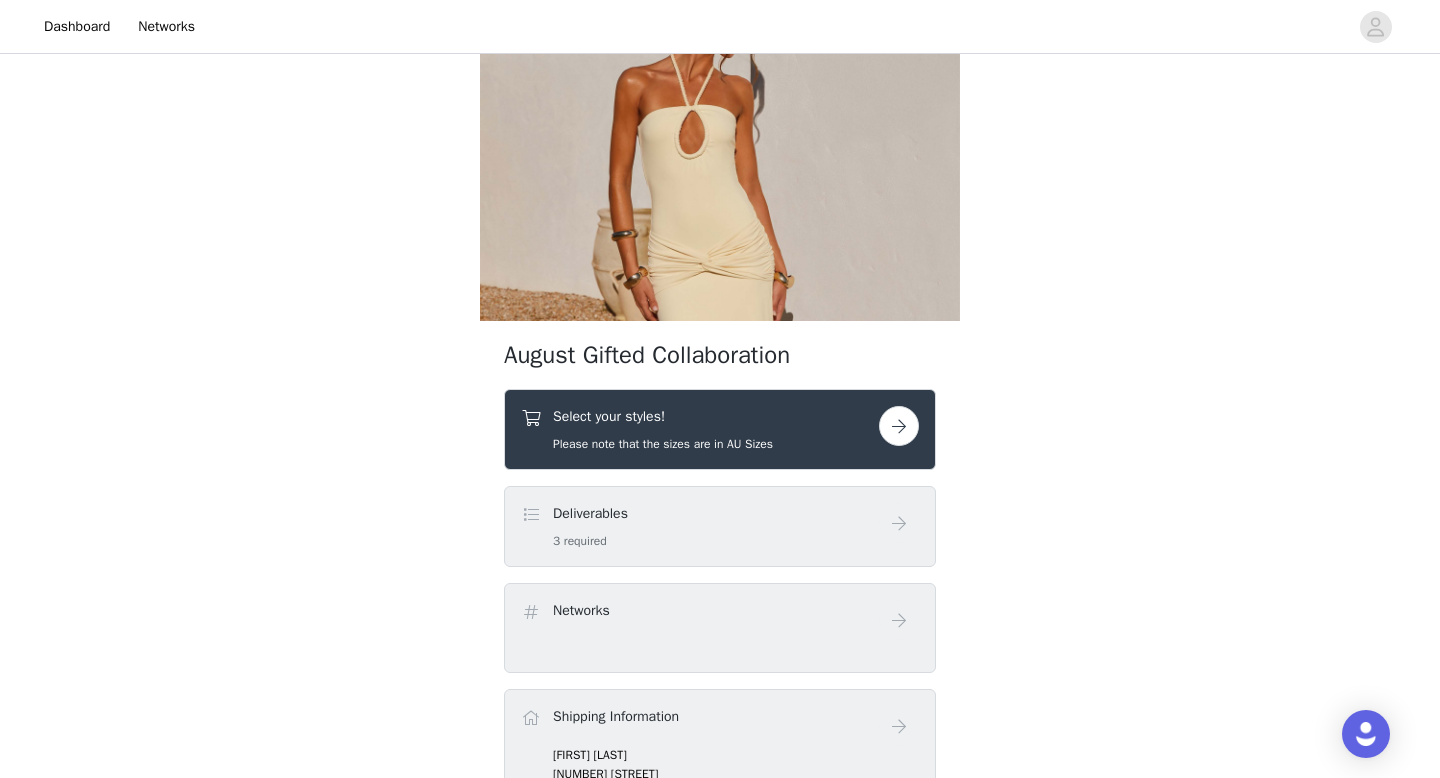 click at bounding box center [899, 426] 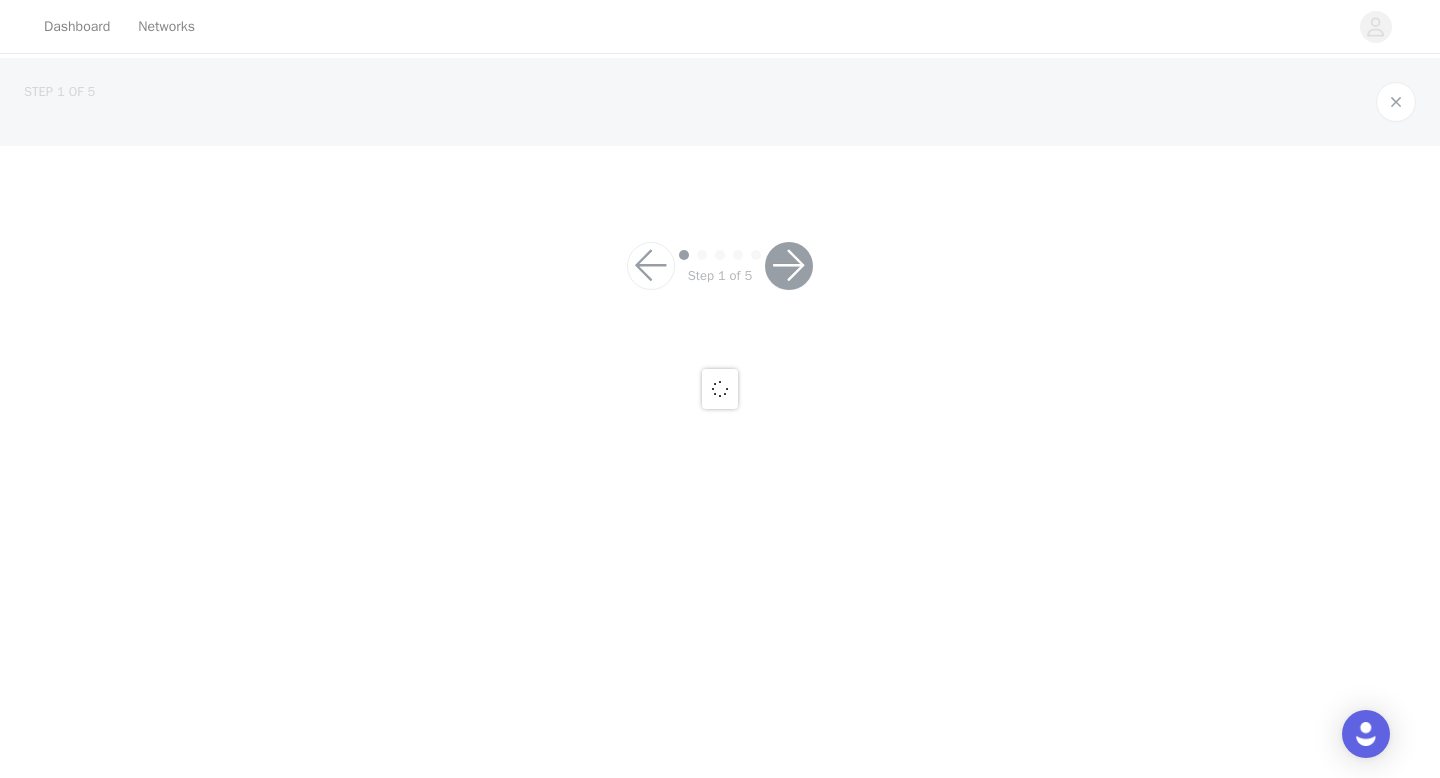 scroll, scrollTop: 0, scrollLeft: 0, axis: both 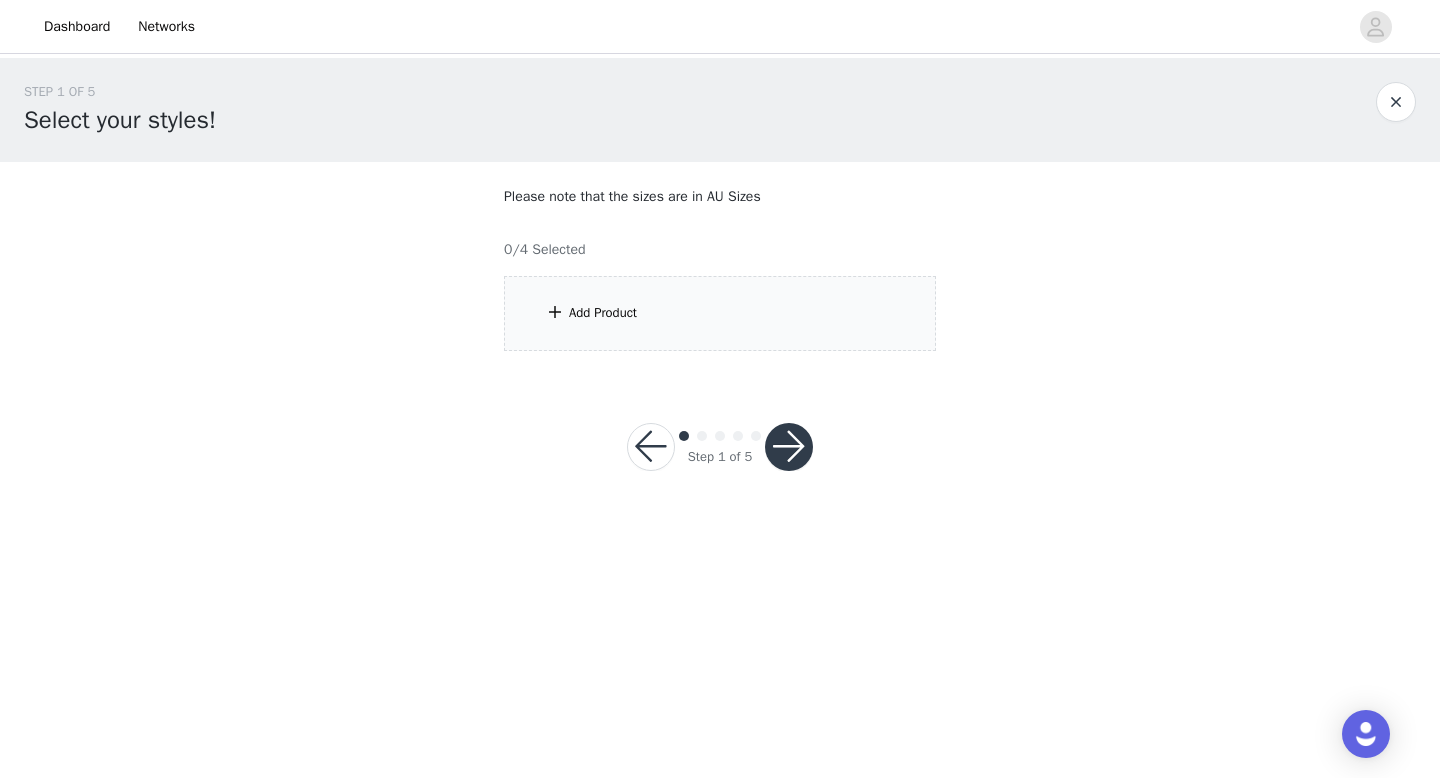 click on "Please note that the sizes are in AU Sizes" at bounding box center (720, 196) 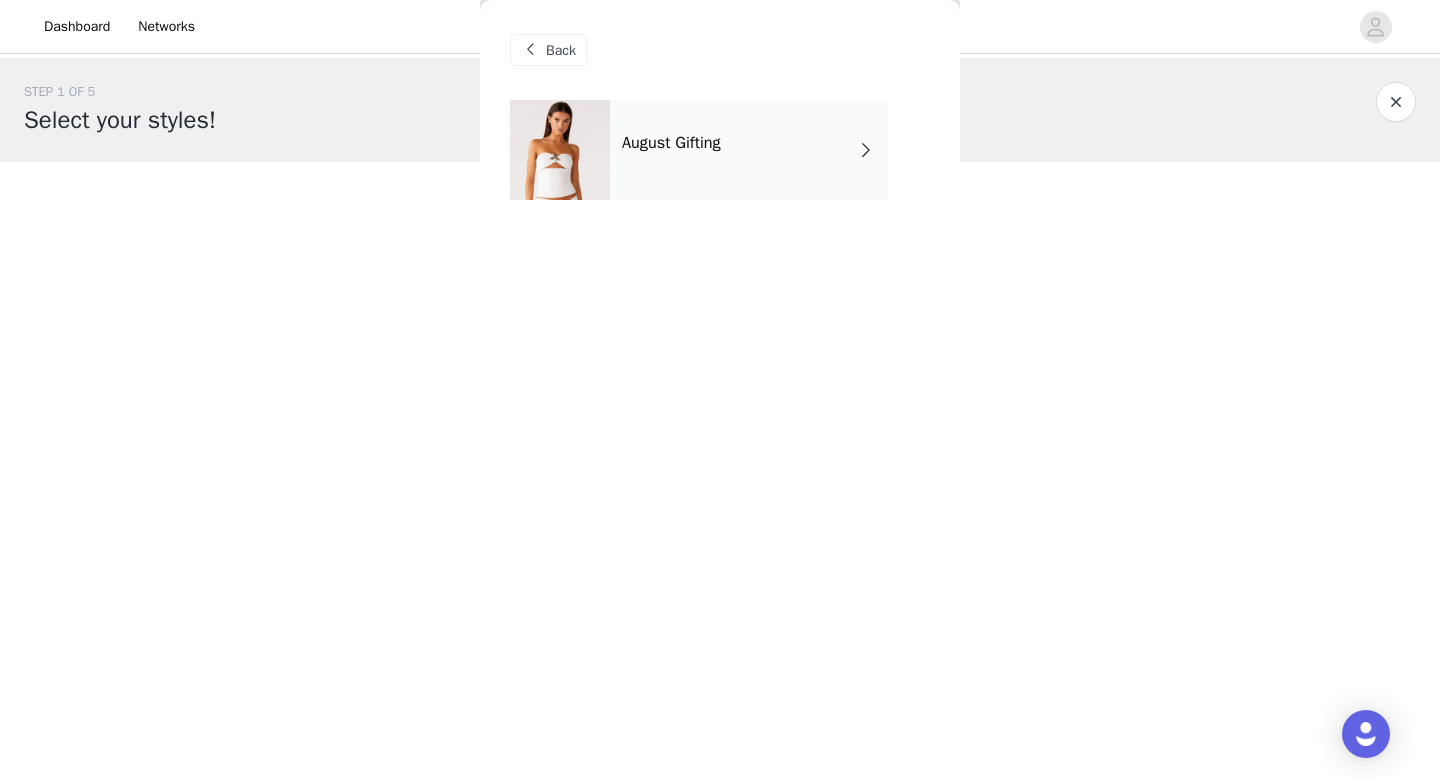 click on "August Gifting" at bounding box center (749, 150) 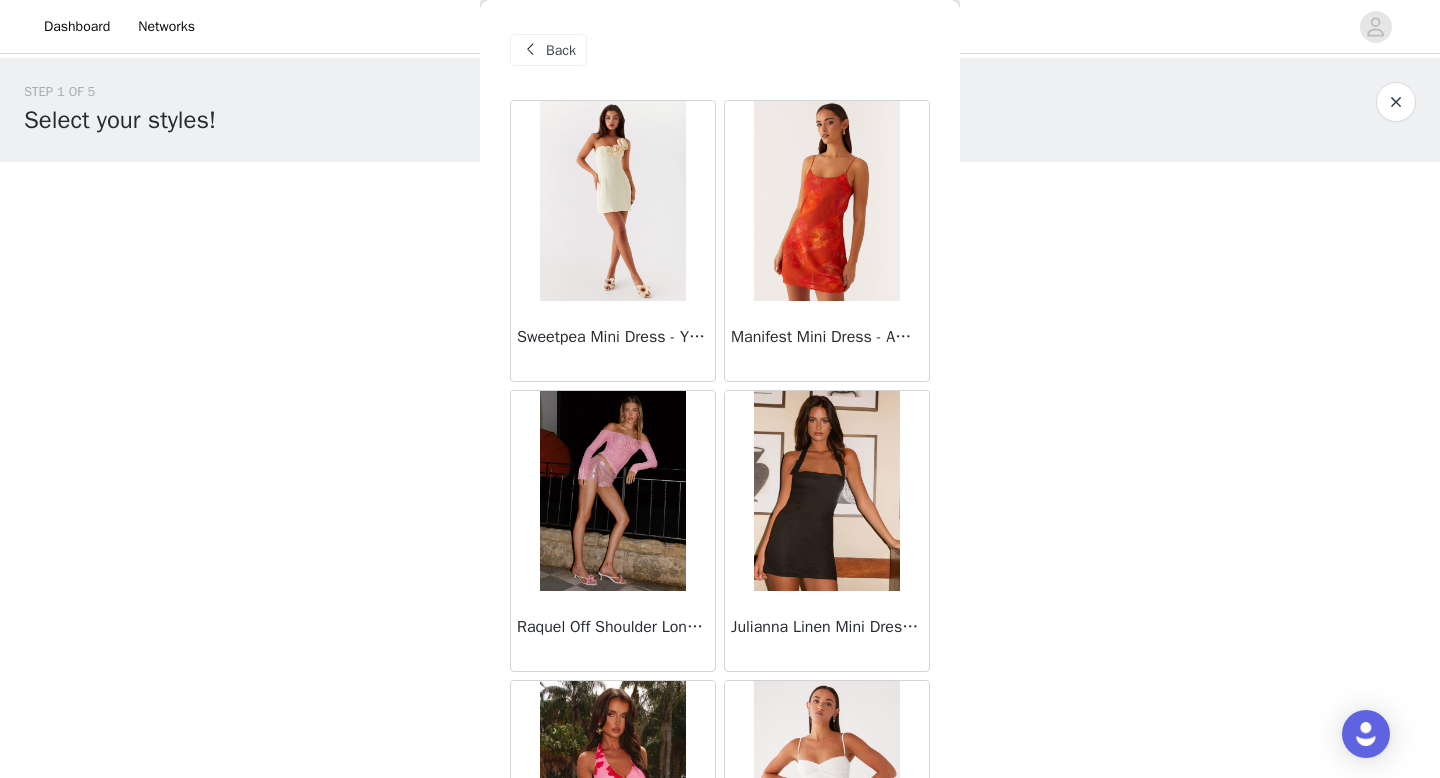 click on "STEP 1 OF 5
Select your styles!
Please note that the sizes are in AU Sizes       0/4 Selected           Add Product       Back       Sweetpea Mini Dress - Yellow       Manifest Mini Dress - Amber       Raquel Off Shoulder Long Sleeve Top - Pink       Julianna Linen Mini Dress - Black       Radiate Halterneck Top - Pink       Arden Mesh Mini Dress - White       Cheryl Bustier Halter Top - Cherry Red       Under The Pagoda Maxi Dress - Deep Red Floral       Sweetest Pie T-Shirt - Black Gingham       That Girl Maxi Dress - Pink       Peppermayo Exclusive Heavy Hearted Mini - Black       Songbird Maxi Dress - Blue Black Floral       Viviana Mini Dress - Lavender       Eden Strapless Maxi Dress - Navy       Claudie Mesh Top - White Pink Lilly       Nia Micro Short - Black       Luciana Crochet Halterneck Mini Dress - Pink       Happy Hour Mini Dress - Yellow       Aullie Maxi Dress - Ivory           Load More" at bounding box center [720, 288] 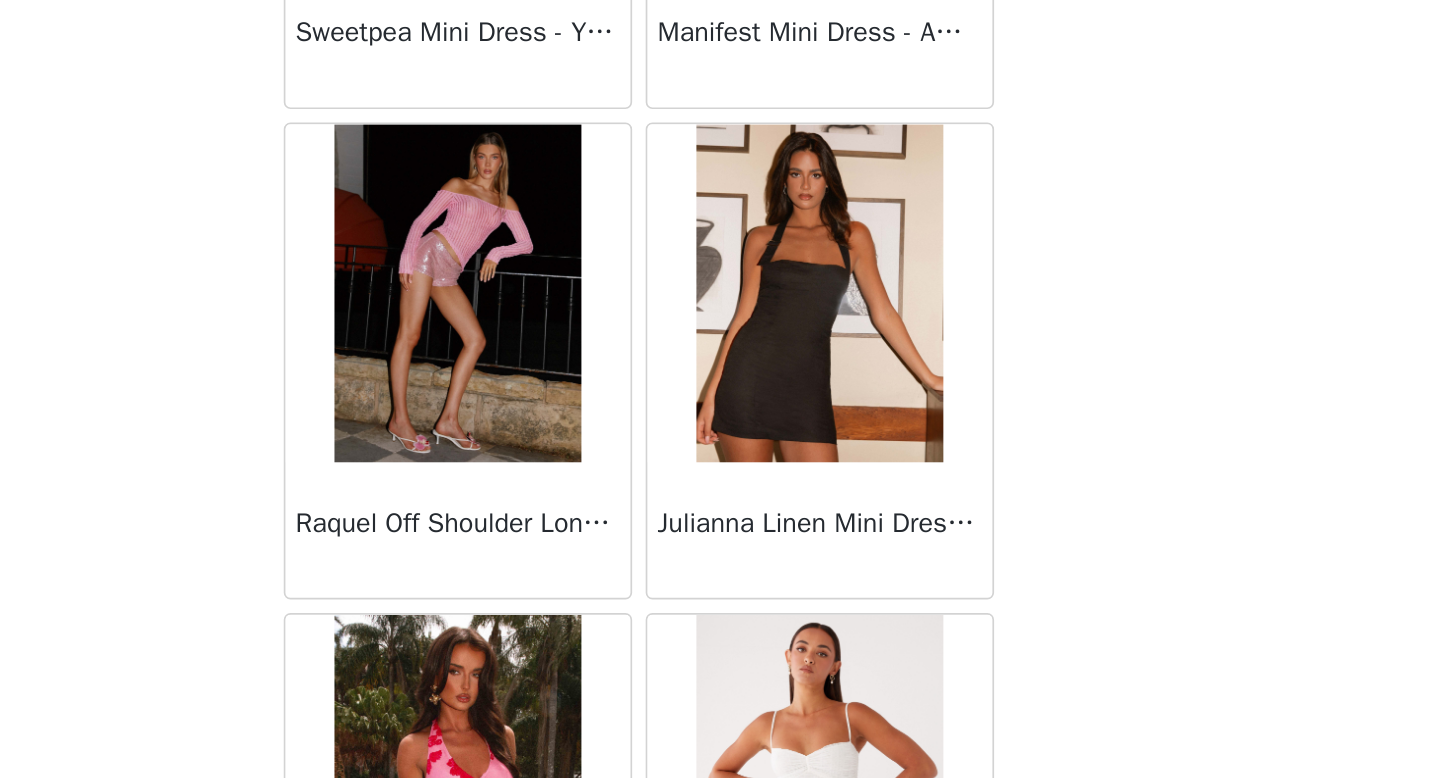 scroll, scrollTop: 0, scrollLeft: 0, axis: both 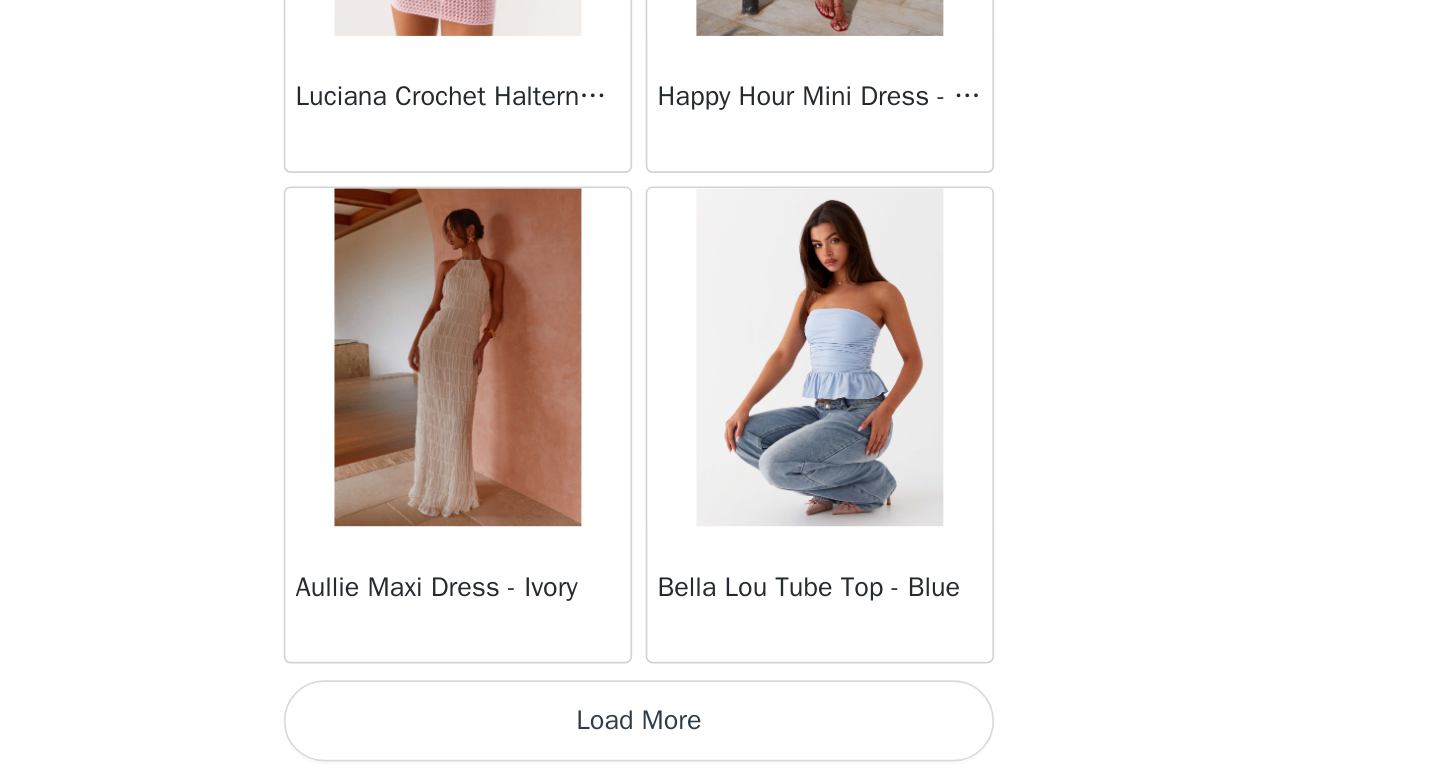 click on "Load More" at bounding box center (720, 744) 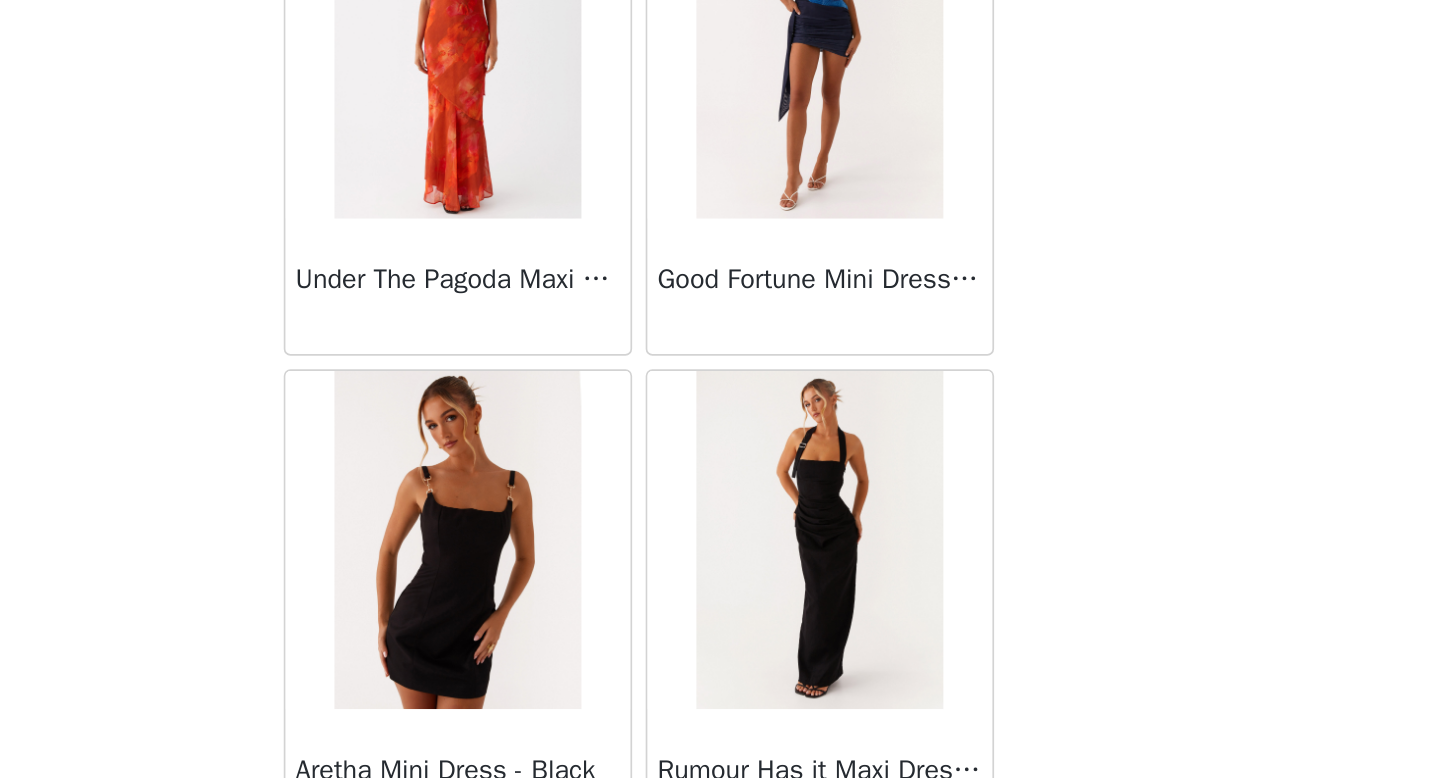 scroll, scrollTop: 5182, scrollLeft: 0, axis: vertical 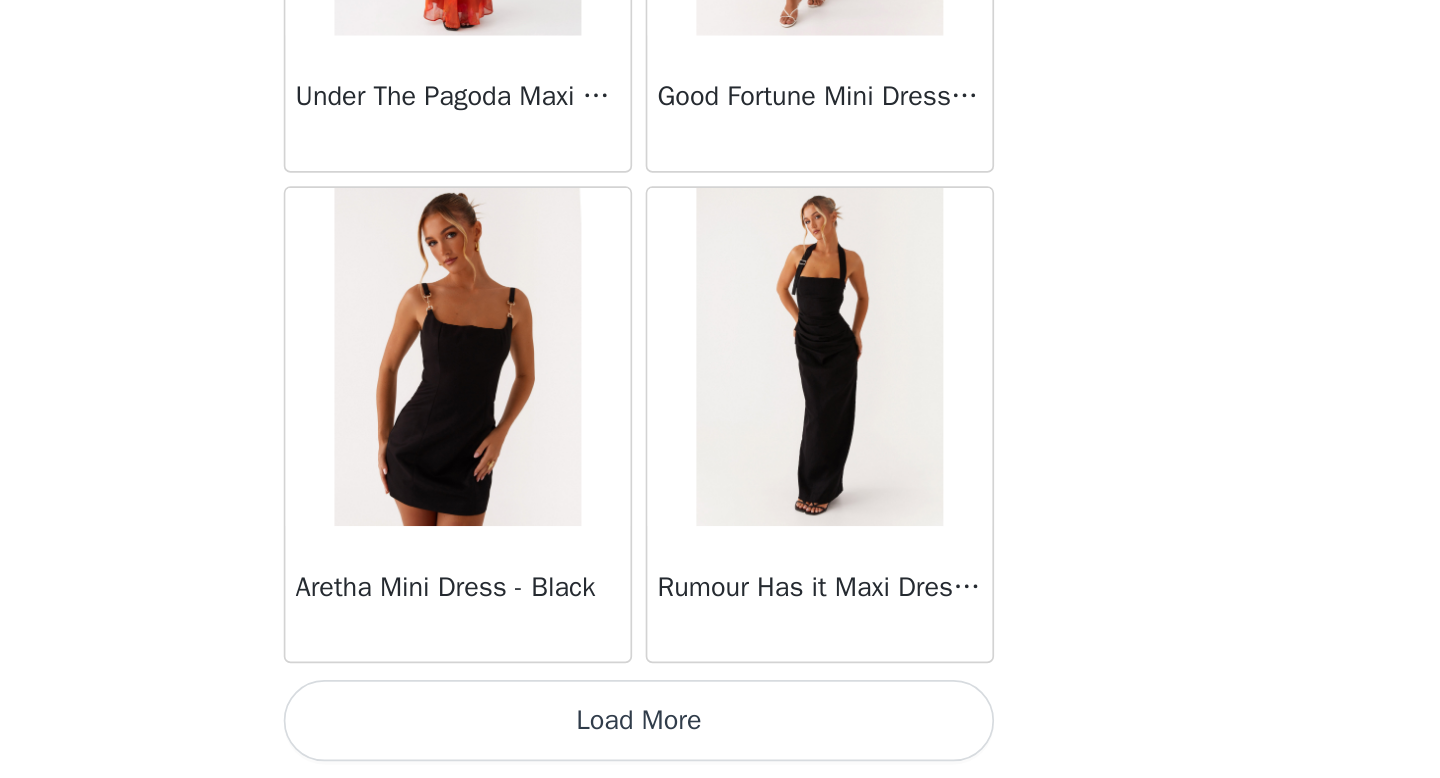 click on "Load More" at bounding box center [720, 744] 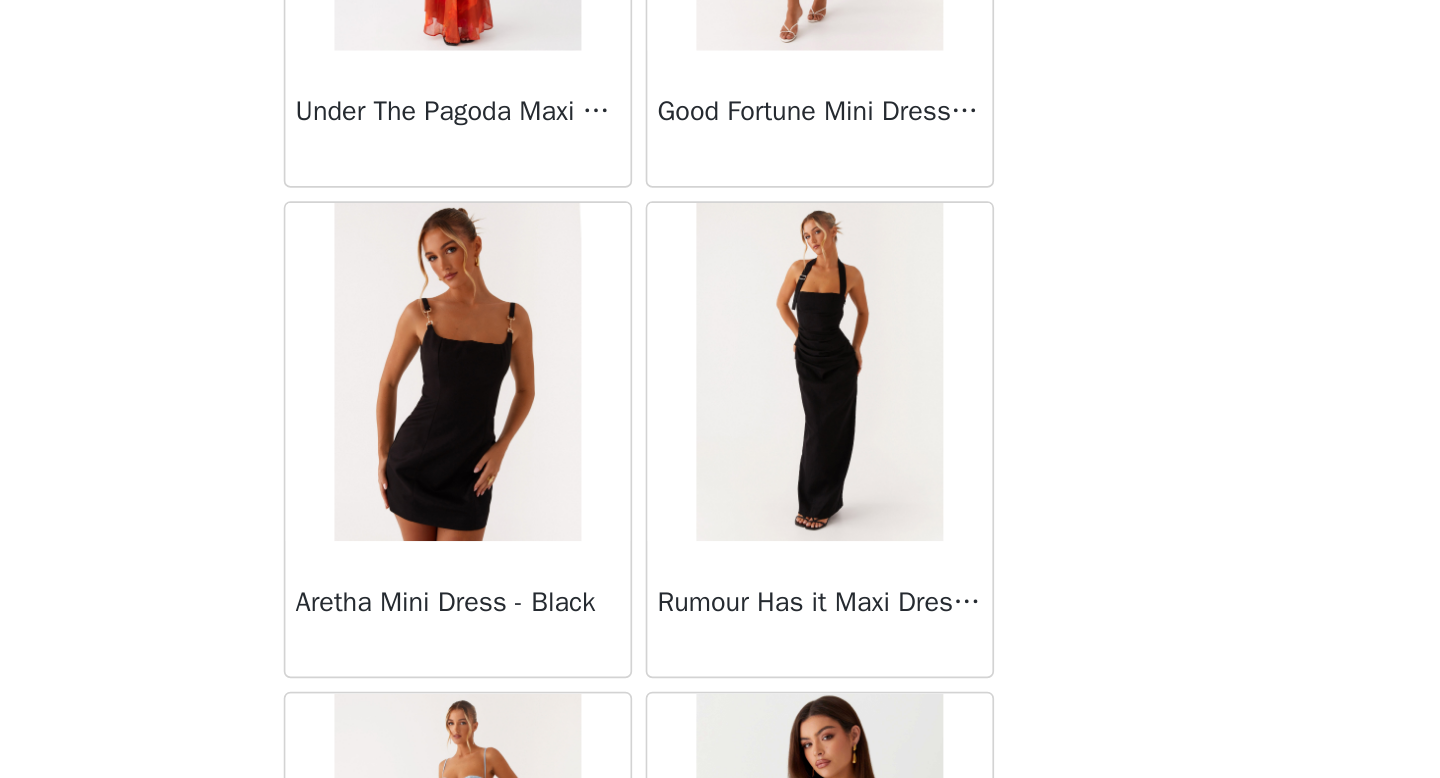 scroll, scrollTop: 5182, scrollLeft: 0, axis: vertical 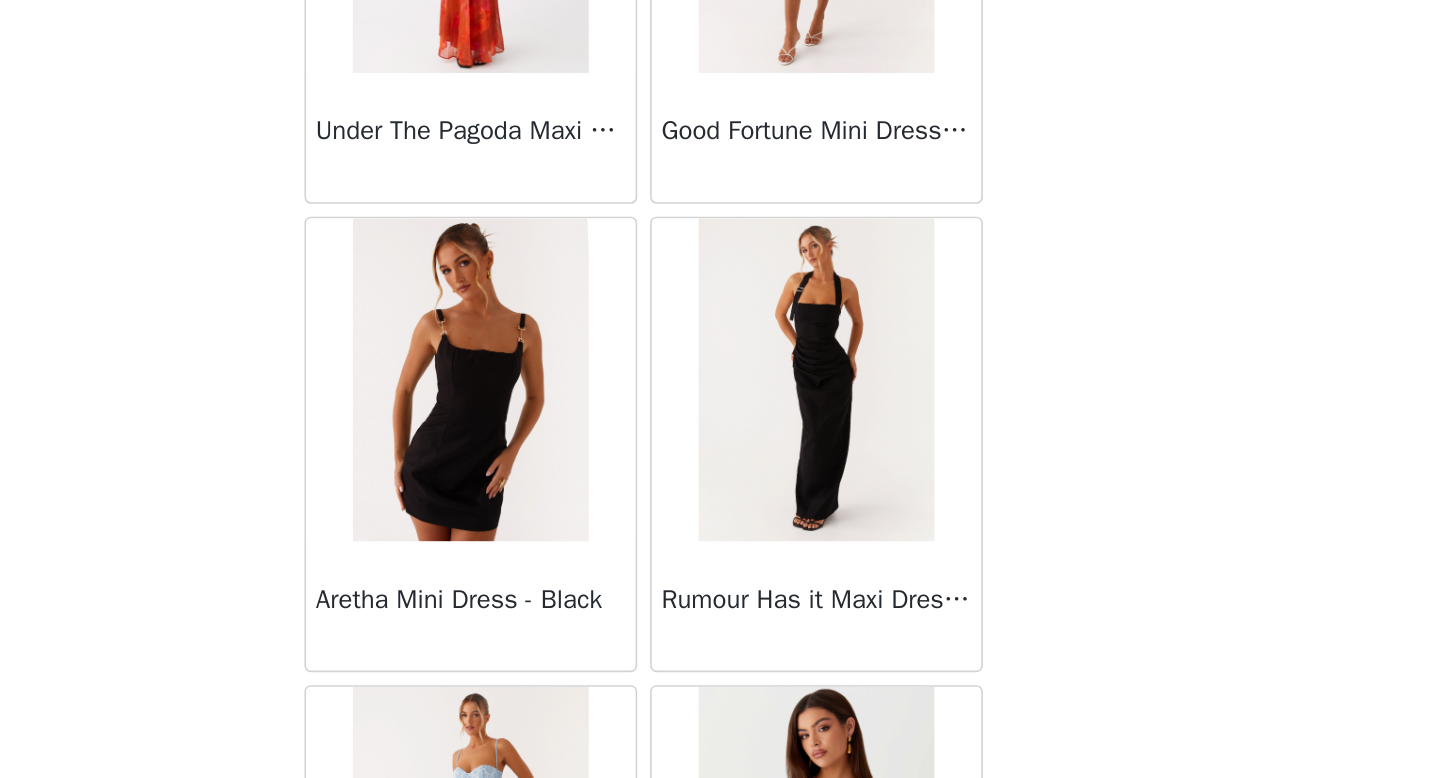 click on "Dashboard Networks
STEP 1 OF 5
Select your styles!
Please note that the sizes are in AU Sizes       0/4 Selected           Add Product       Back       Sweetpea Mini Dress - Yellow       Manifest Mini Dress - Amber       Raquel Off Shoulder Long Sleeve Top - Pink       Julianna Linen Mini Dress - Black       Radiate Halterneck Top - Pink       Arden Mesh Mini Dress - White       Cheryl Bustier Halter Top - Cherry Red       Under The Pagoda Maxi Dress - Deep Red Floral       Sweetest Pie T-Shirt - Black Gingham       That Girl Maxi Dress - Pink       Peppermayo Exclusive Heavy Hearted Mini - Black       Songbird Maxi Dress - Blue Black Floral       Viviana Mini Dress - Lavender       Eden Strapless Maxi Dress - Navy       Claudie Mesh Top - White Pink Lilly       Nia Micro Short - Black       Luciana Crochet Halterneck Mini Dress - Pink       Happy Hour Mini Dress - Yellow       Aullie Maxi Dress - Ivory" at bounding box center (720, 389) 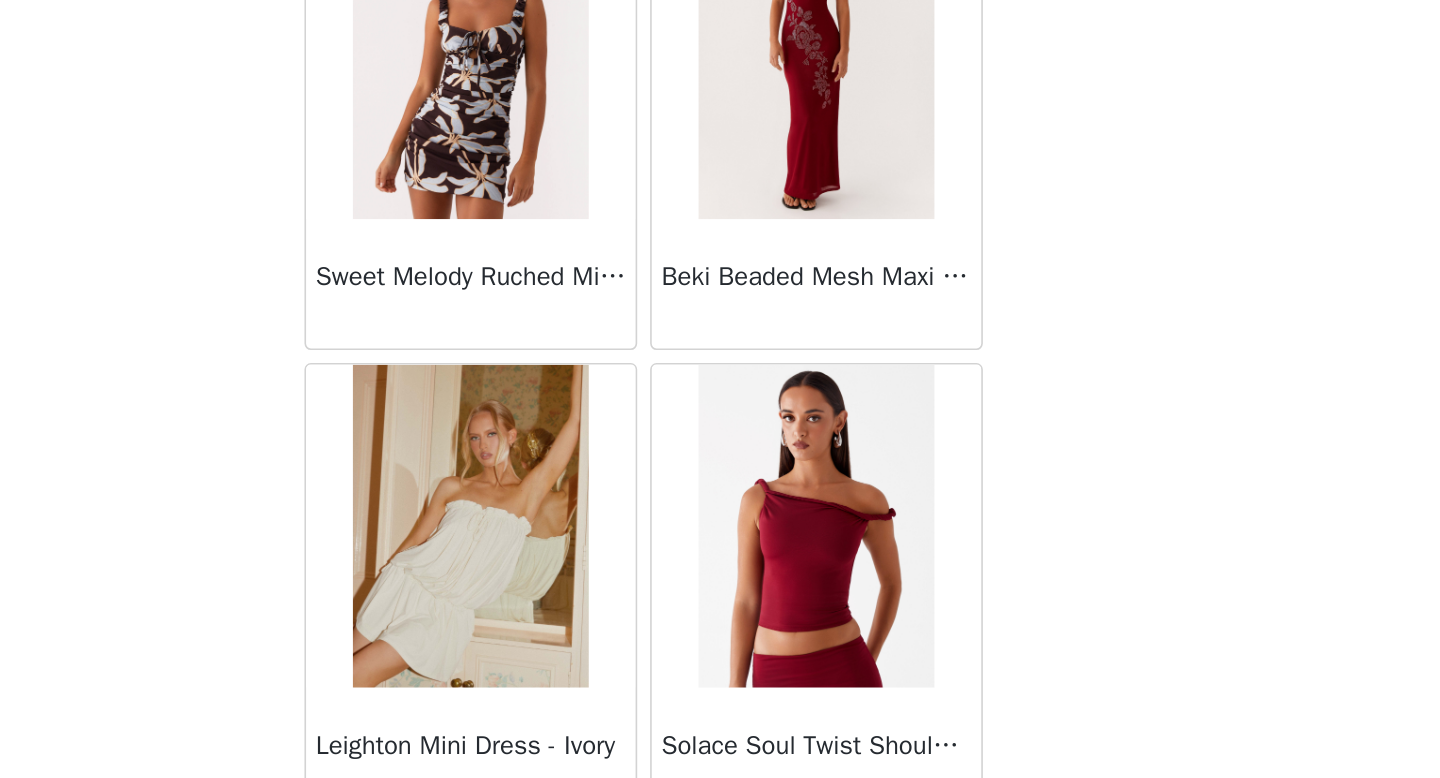 scroll, scrollTop: 8082, scrollLeft: 0, axis: vertical 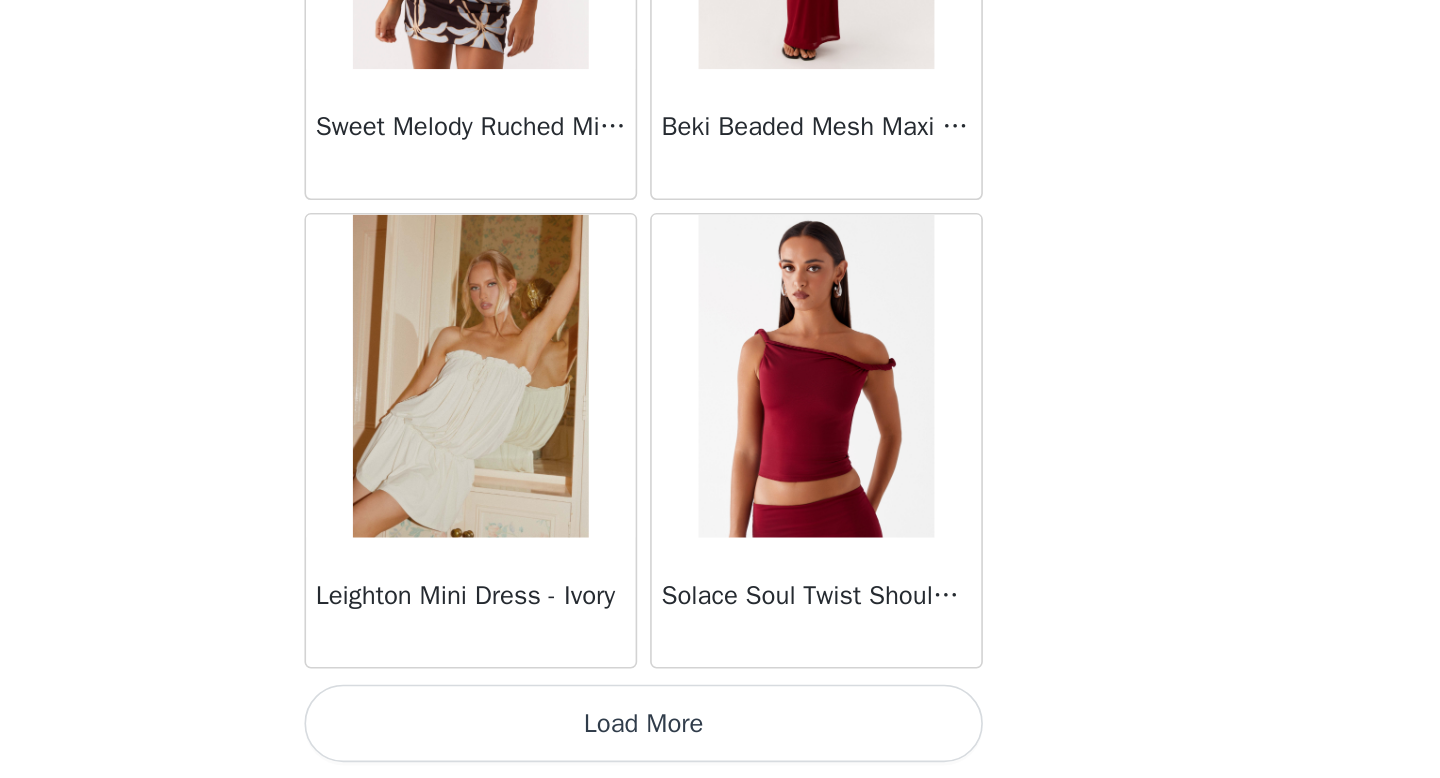 click on "Load More" at bounding box center [720, 744] 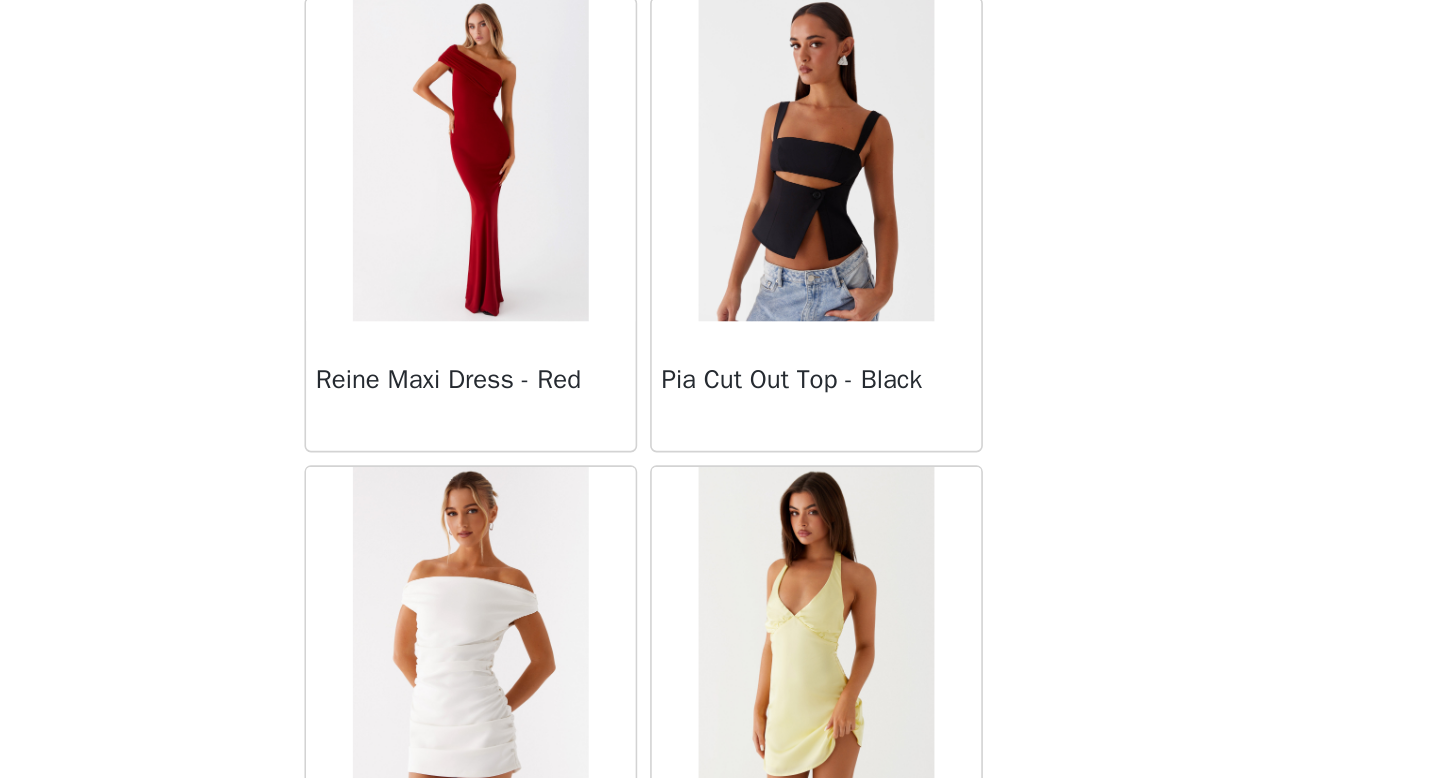 scroll, scrollTop: 10982, scrollLeft: 0, axis: vertical 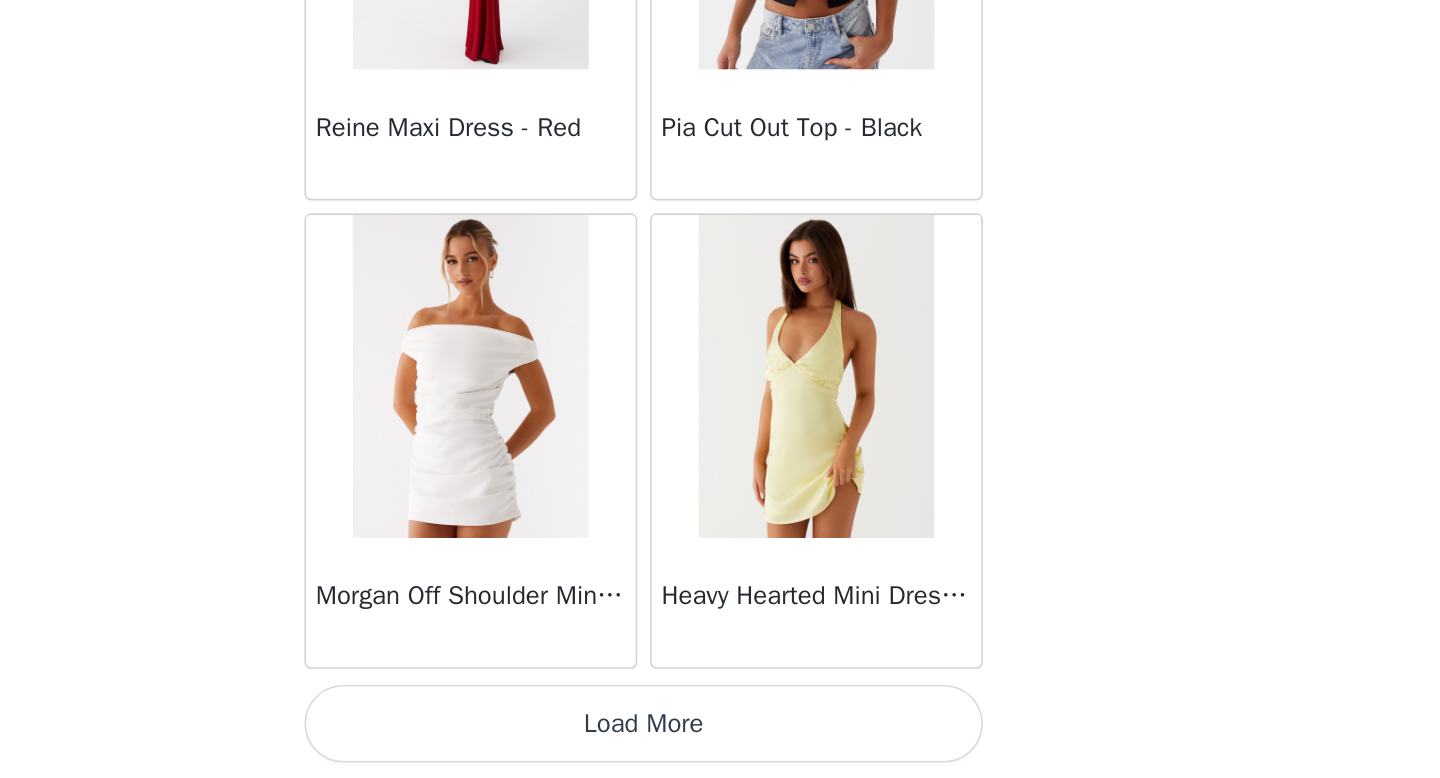 click on "Load More" at bounding box center [720, 744] 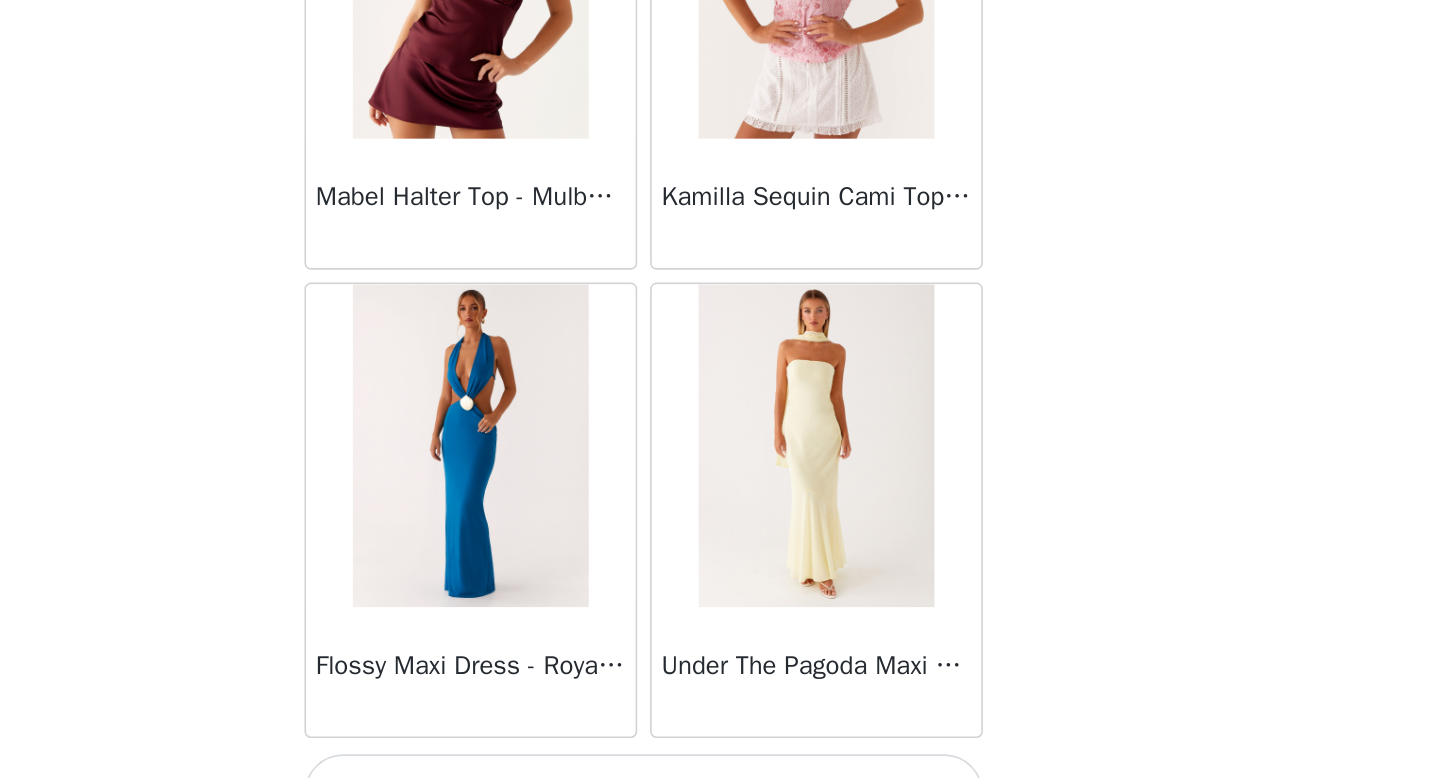 scroll, scrollTop: 13882, scrollLeft: 0, axis: vertical 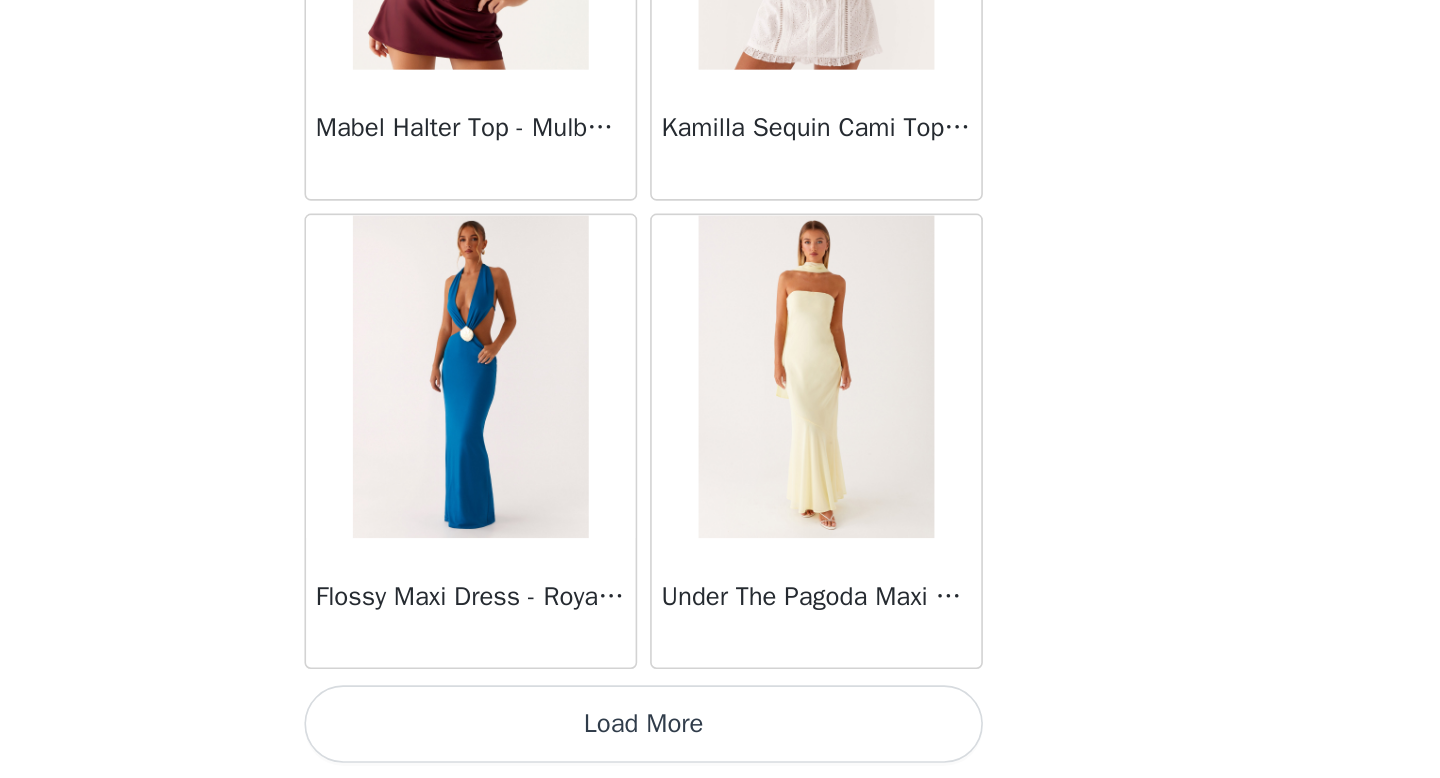 click on "Load More" at bounding box center [720, 744] 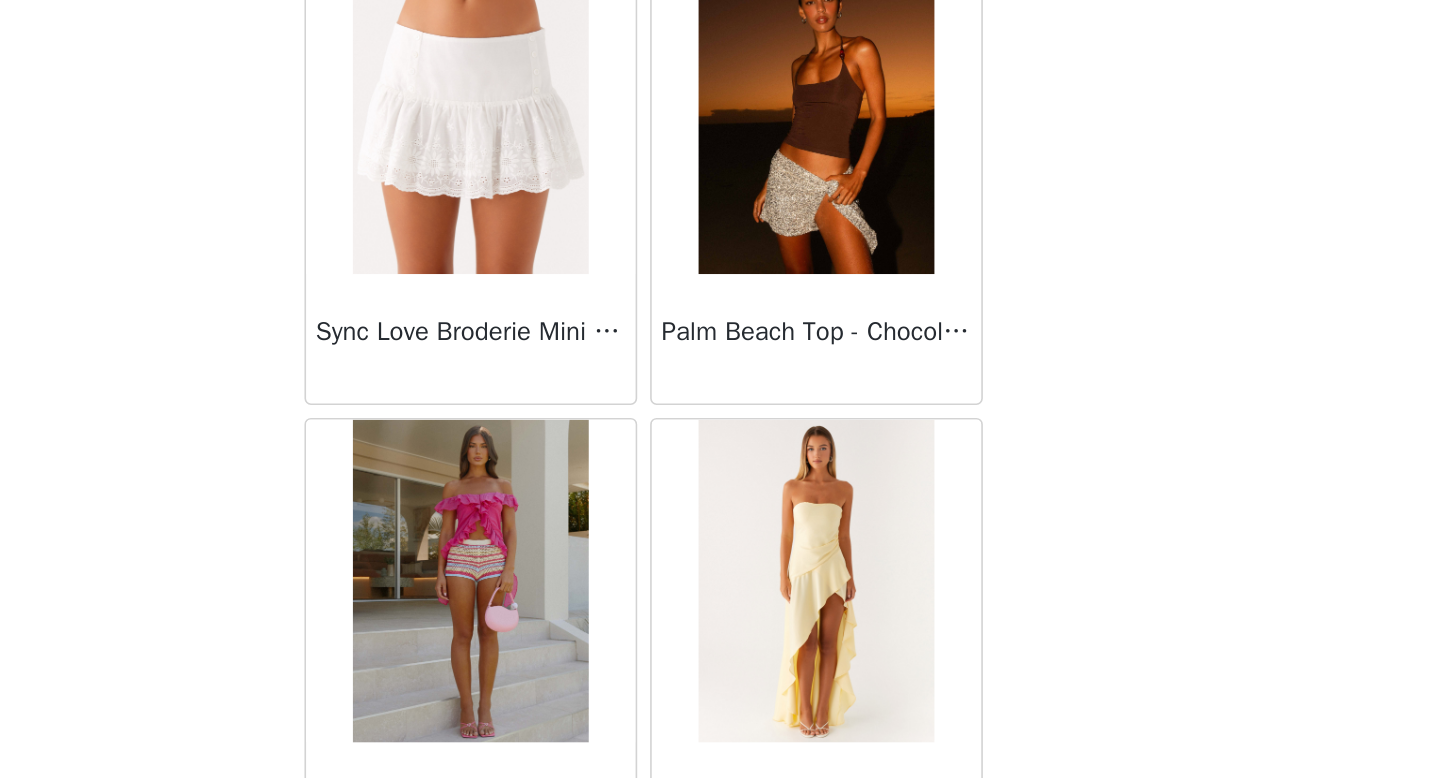 scroll, scrollTop: 16782, scrollLeft: 0, axis: vertical 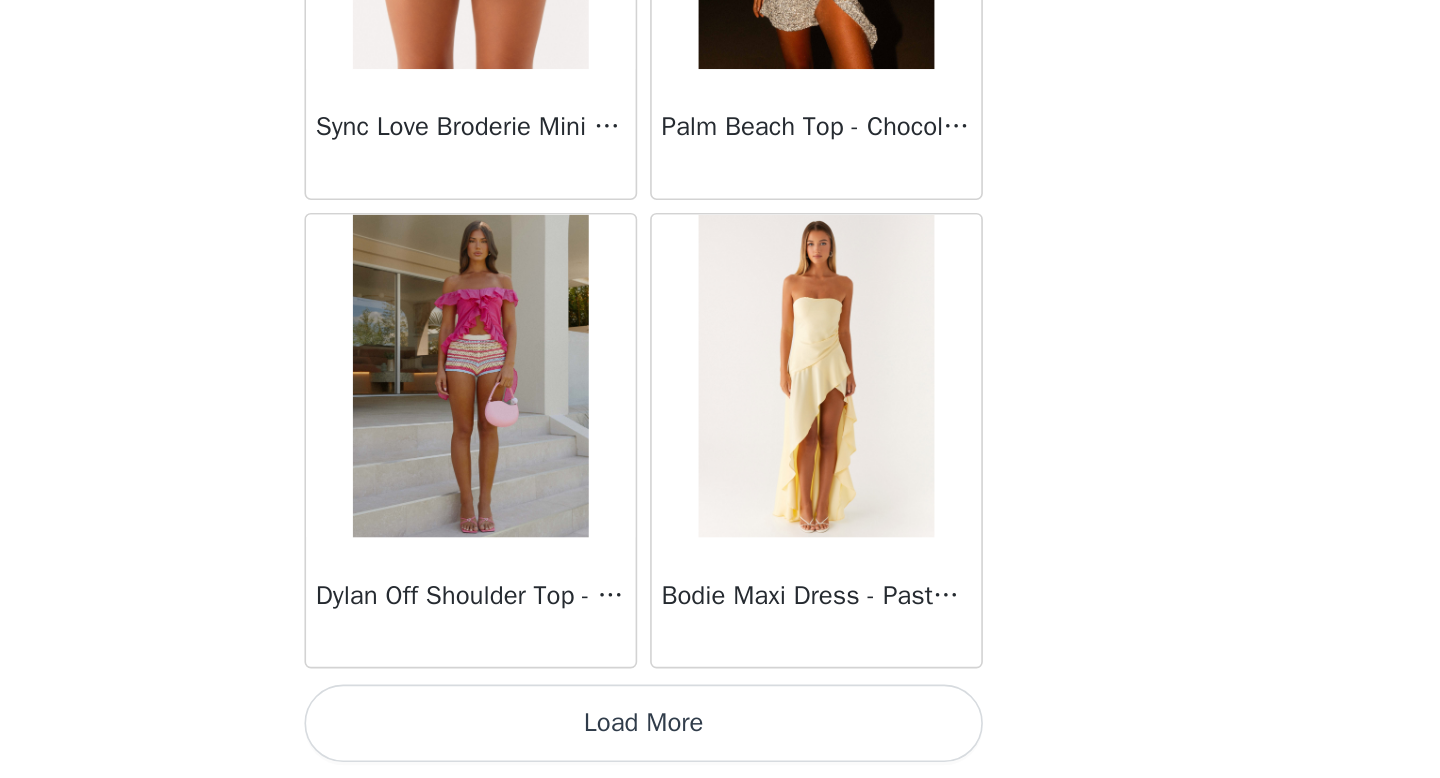 click on "Load More" at bounding box center (720, 744) 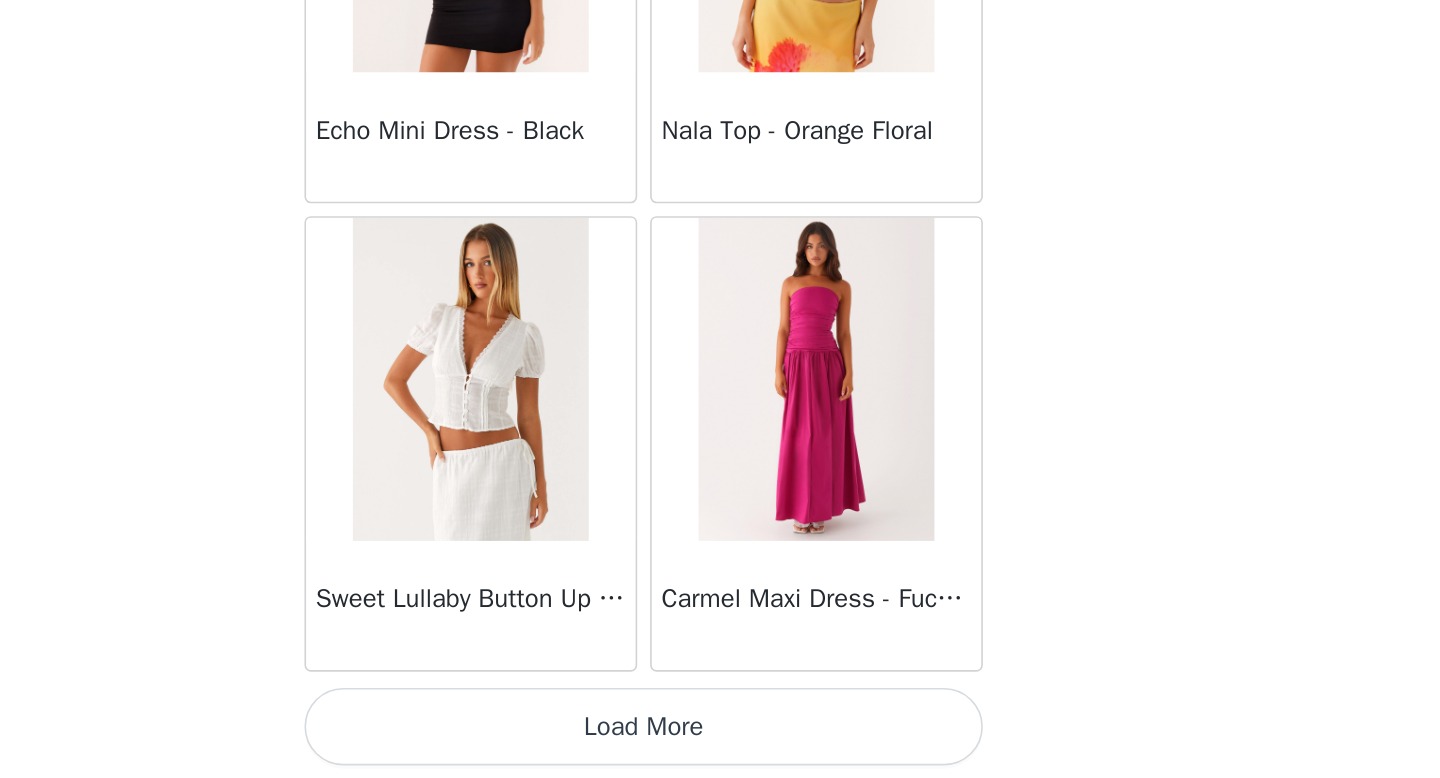 scroll, scrollTop: 19682, scrollLeft: 0, axis: vertical 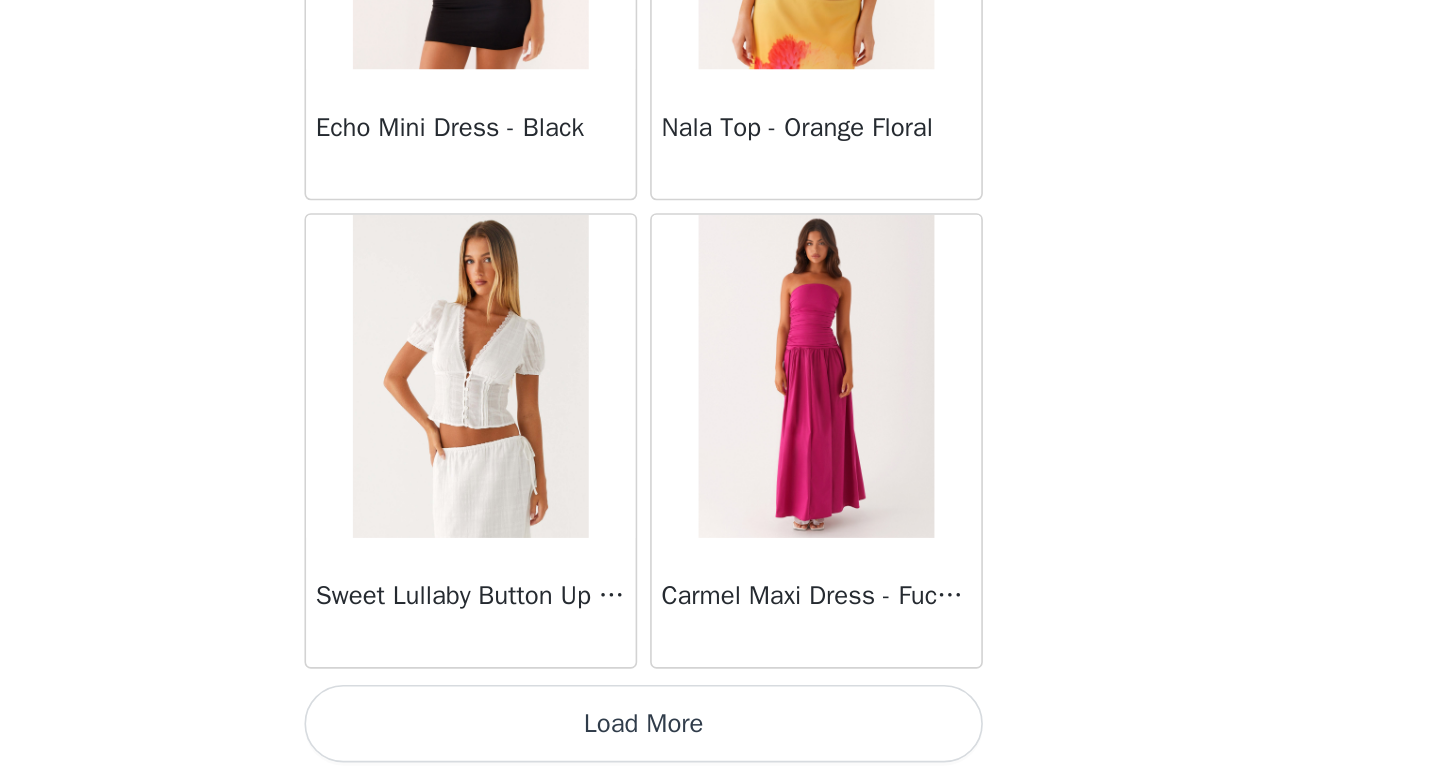 click on "Load More" at bounding box center [720, 744] 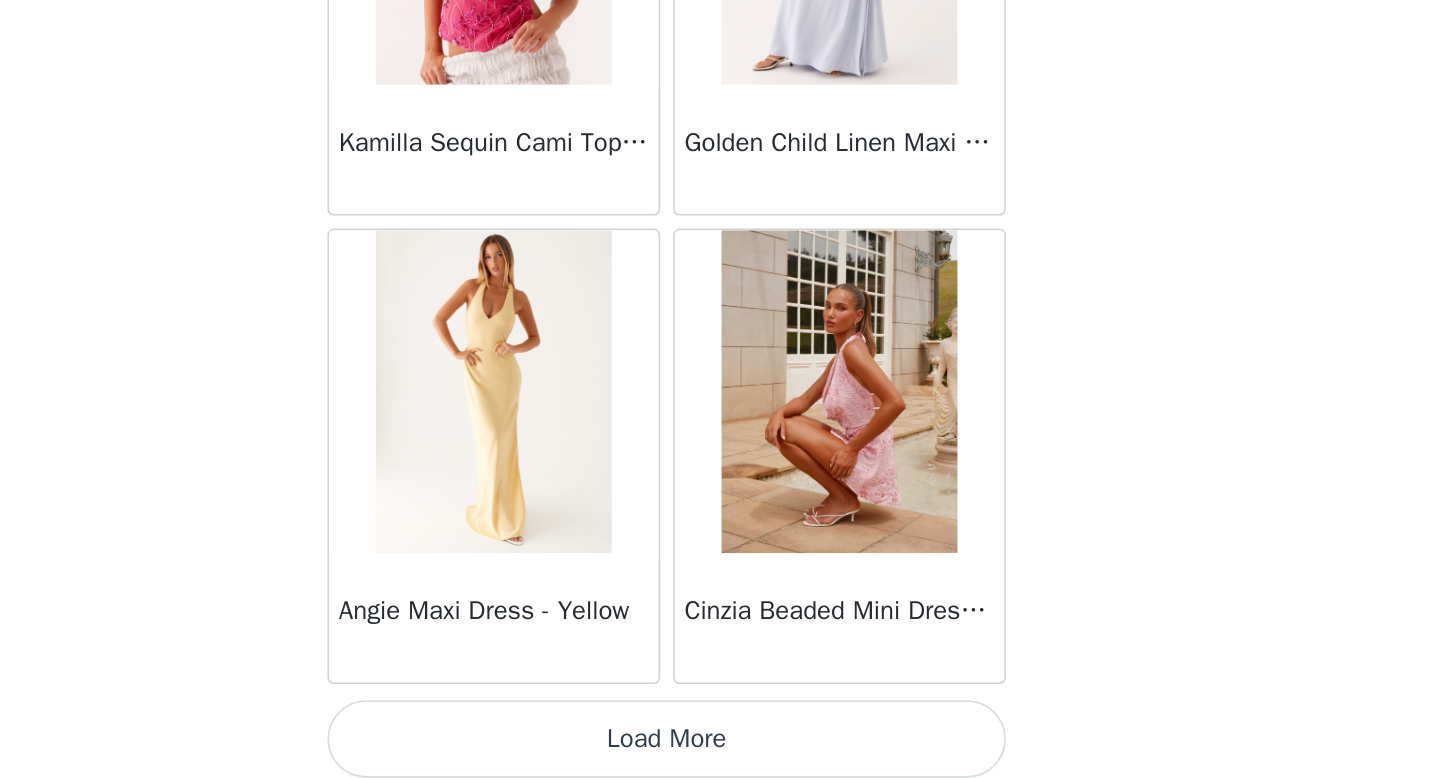 scroll, scrollTop: 22582, scrollLeft: 0, axis: vertical 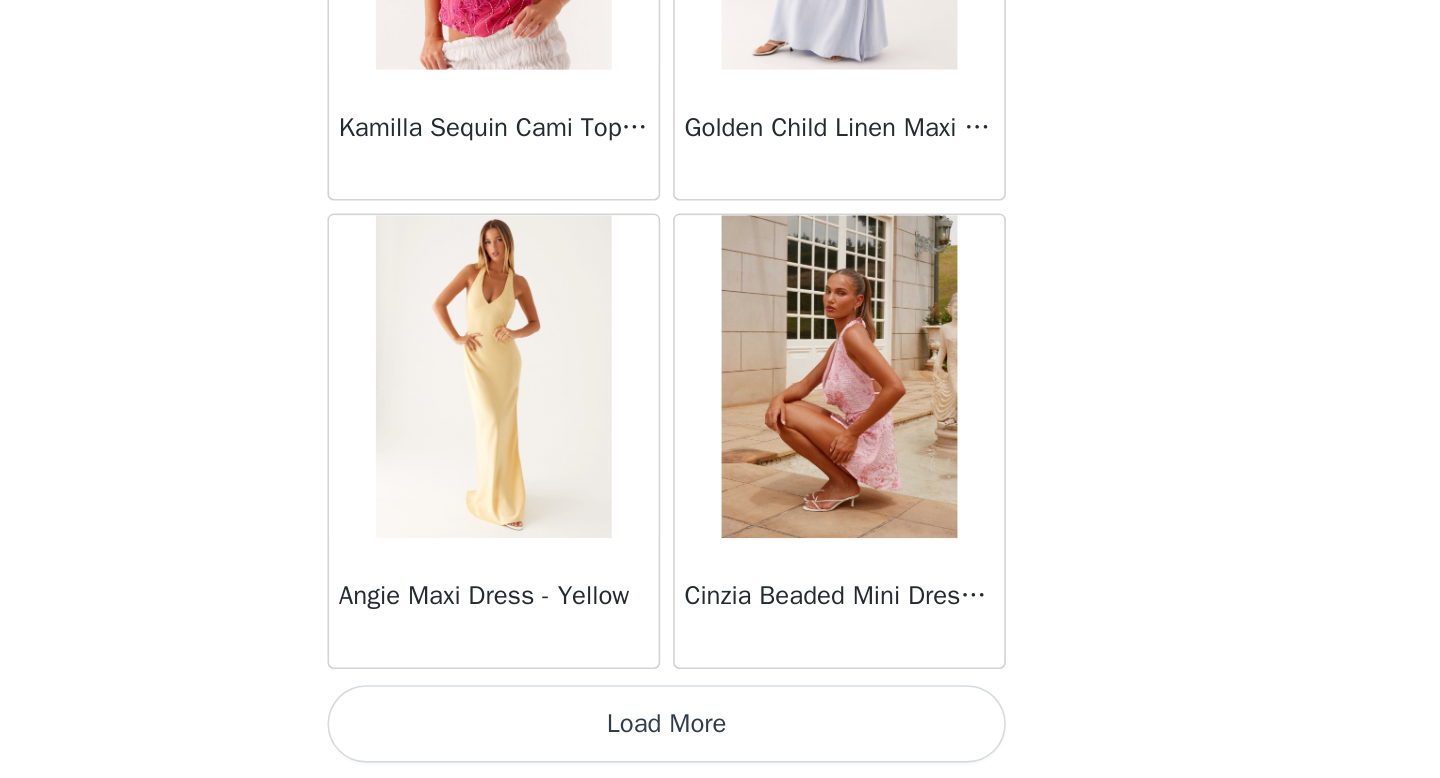 click on "Load More" at bounding box center (720, 744) 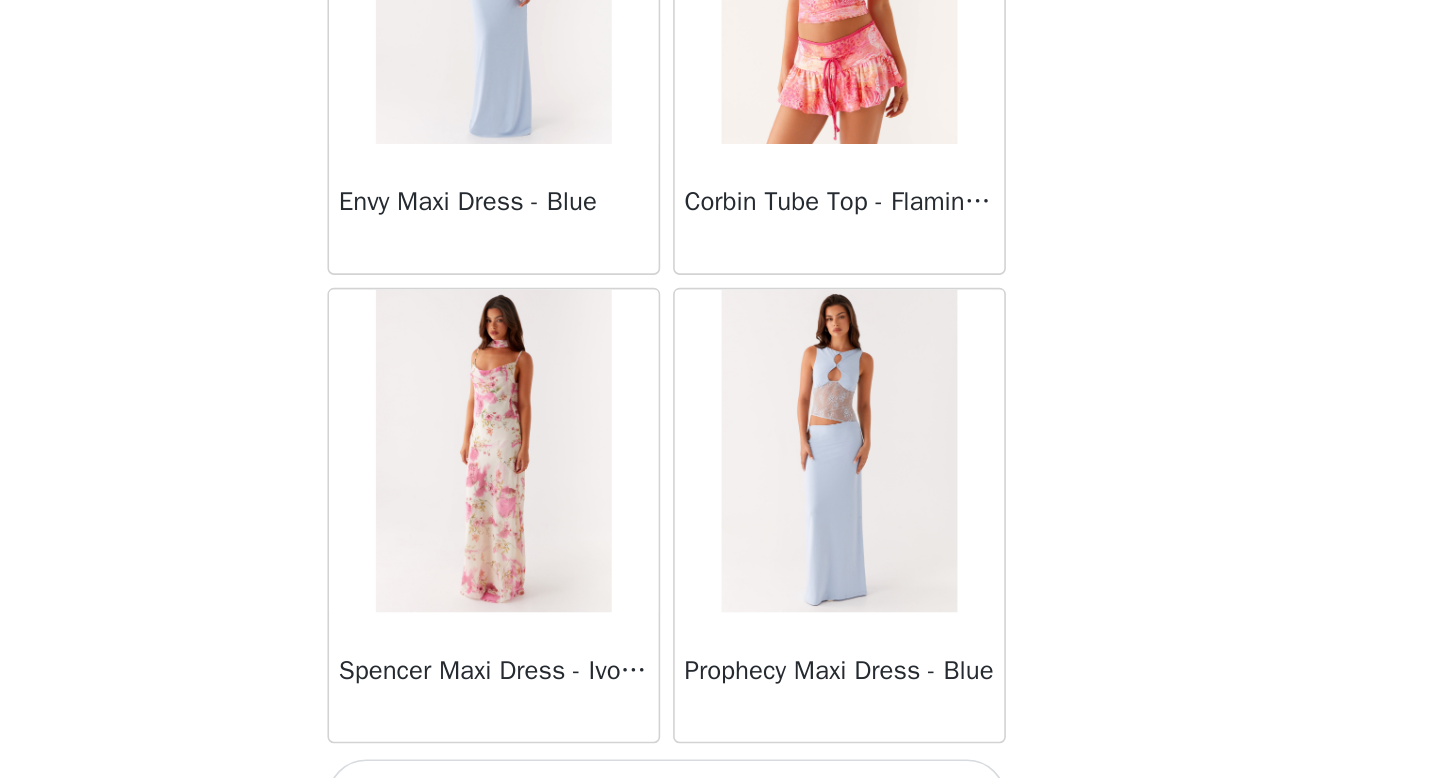 scroll, scrollTop: 25482, scrollLeft: 0, axis: vertical 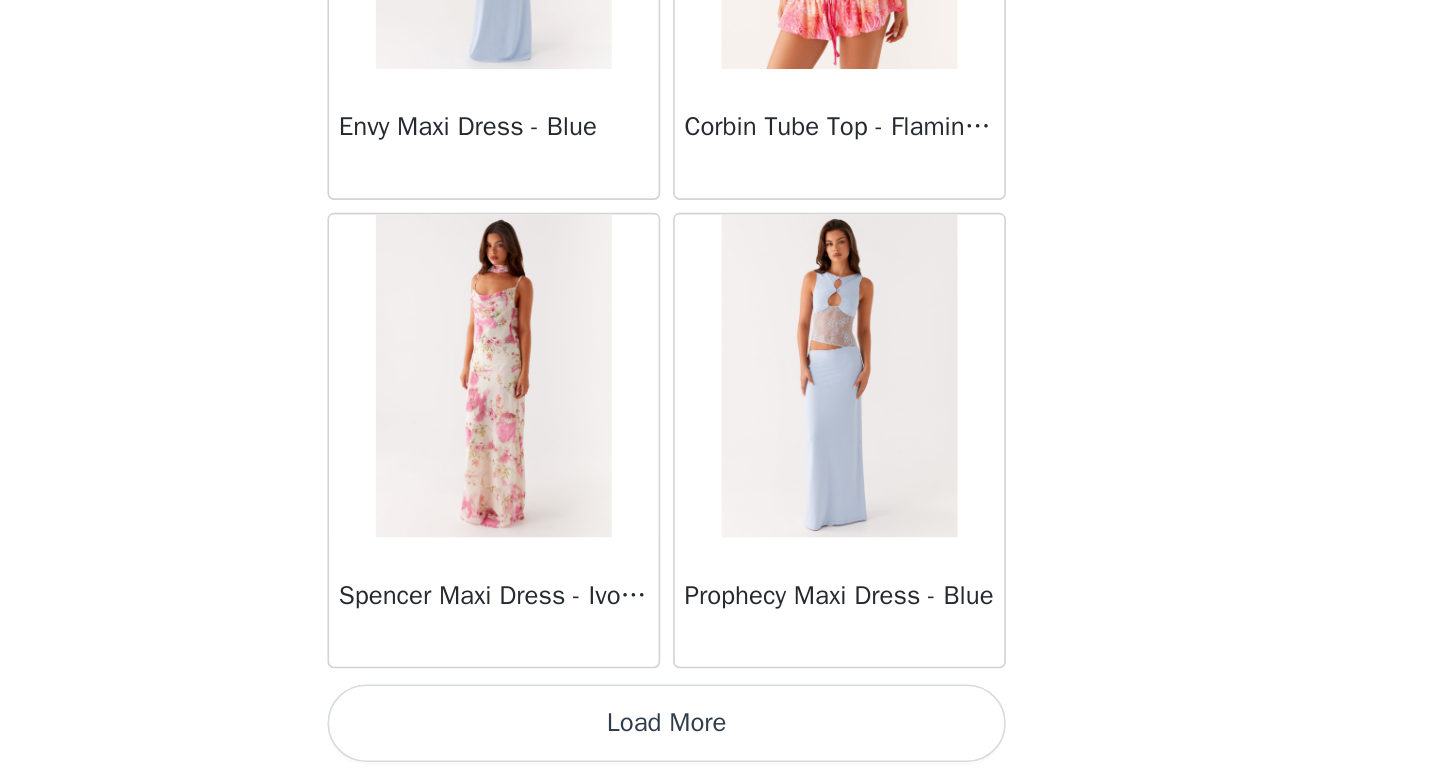 click on "Load More" at bounding box center [720, 744] 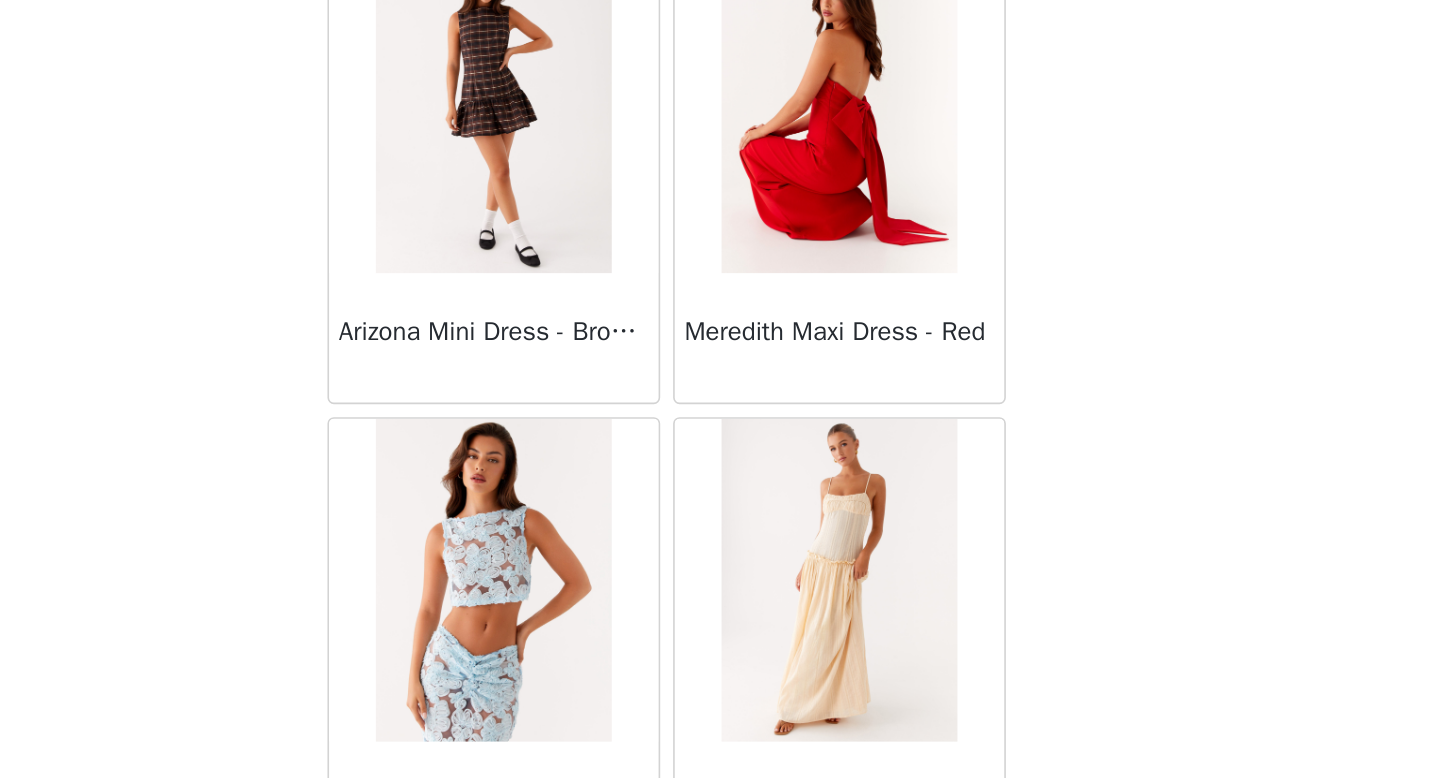 scroll, scrollTop: 28382, scrollLeft: 0, axis: vertical 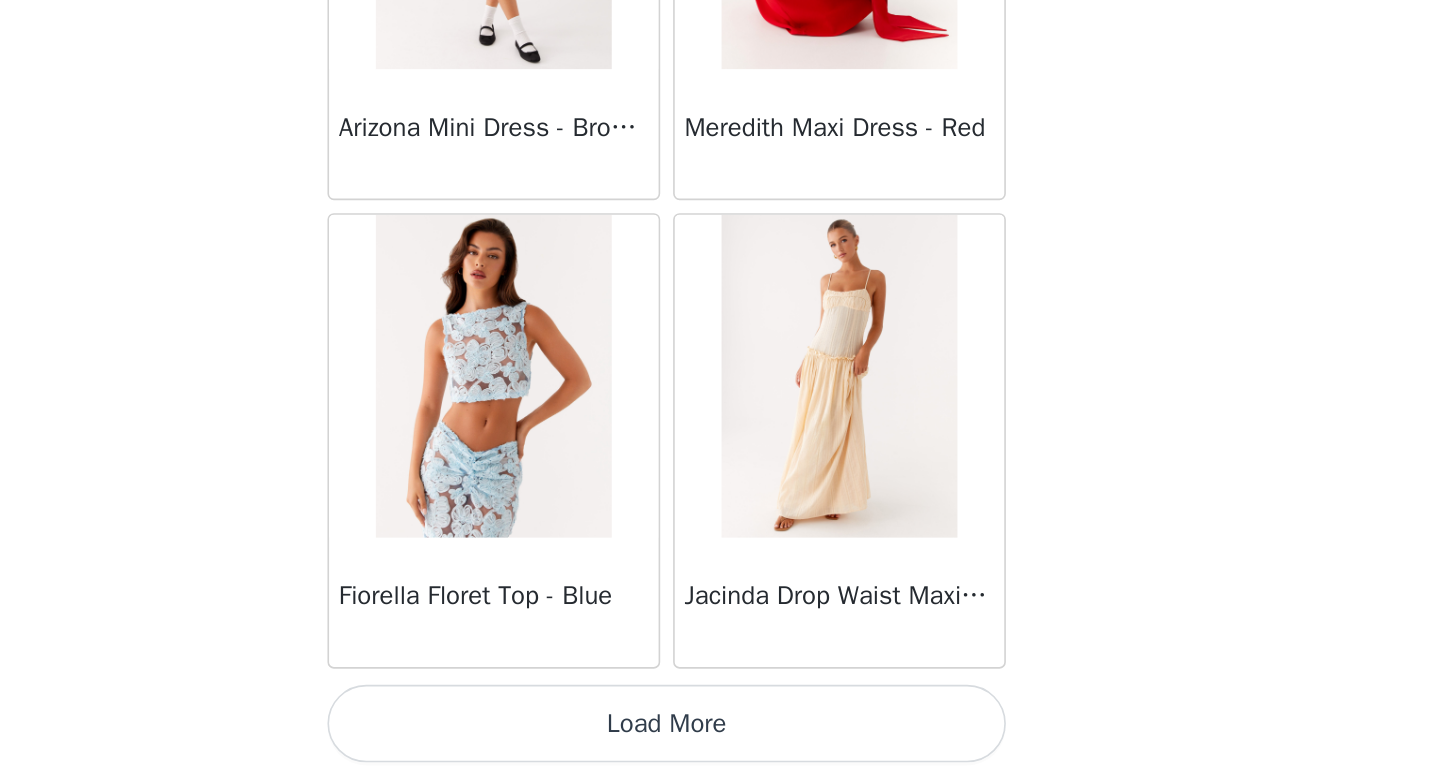 click on "Load More" at bounding box center [720, 744] 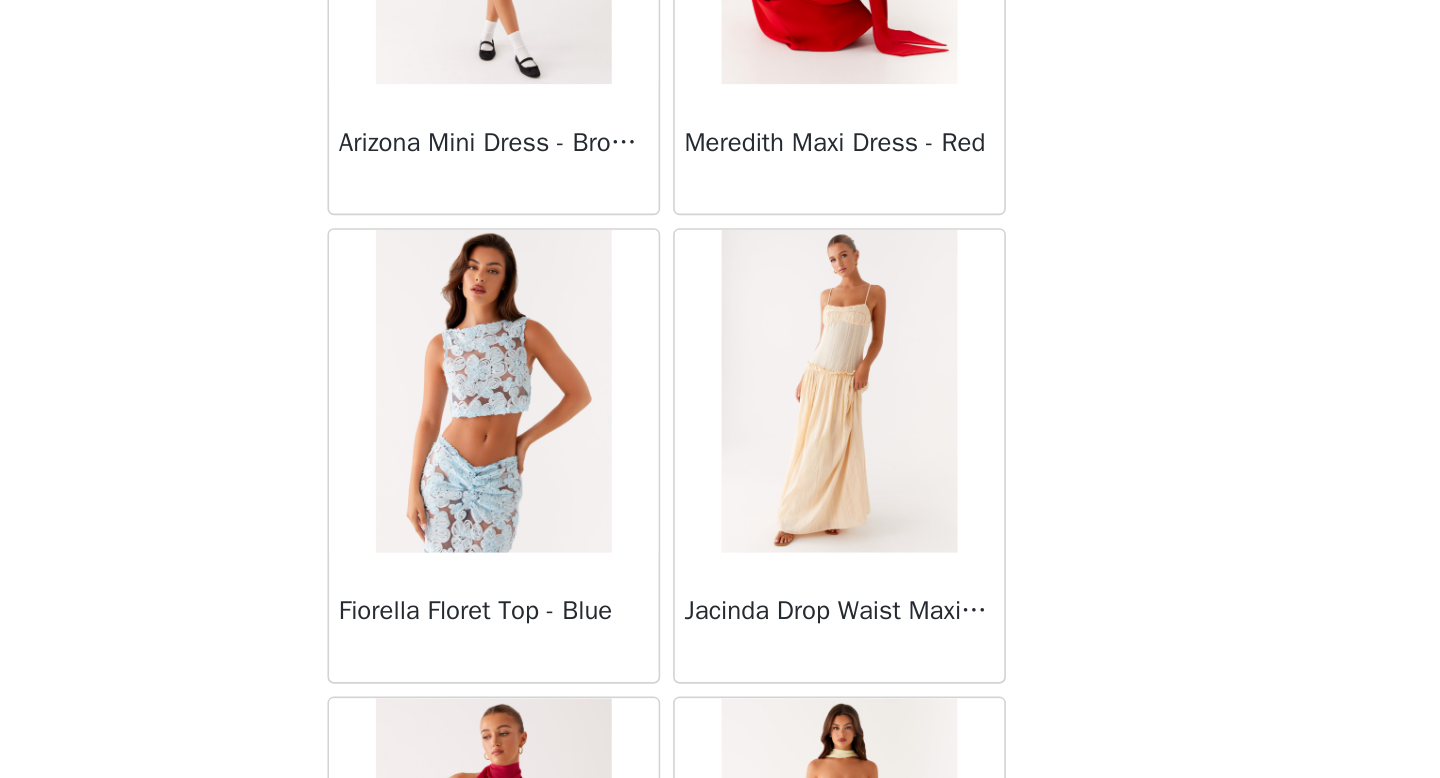 scroll, scrollTop: 28382, scrollLeft: 0, axis: vertical 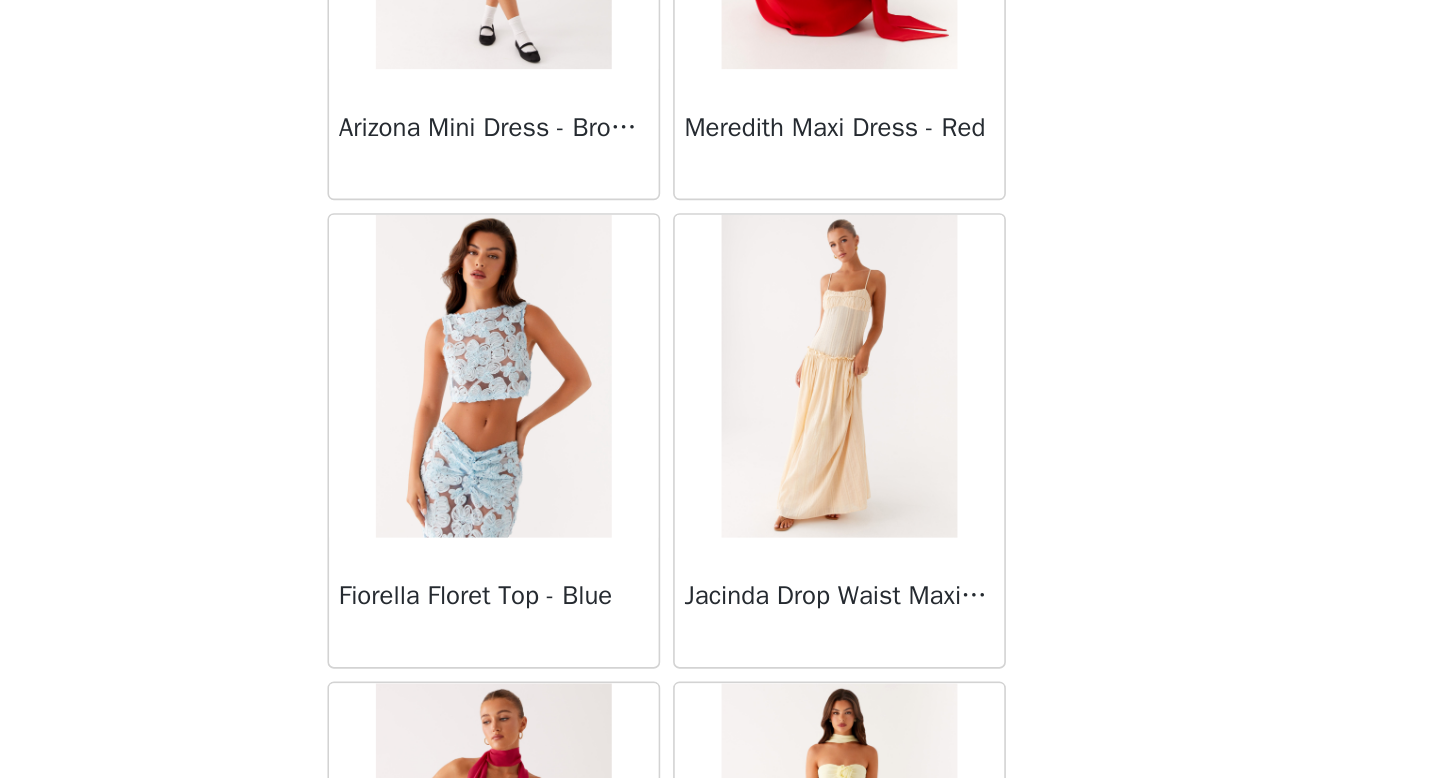 click on "Dashboard Networks
STEP 1 OF 5
Select your styles!
Please note that the sizes are in AU Sizes       0/4 Selected           Add Product       Back       Sweetpea Mini Dress - Yellow       Manifest Mini Dress - Amber       Raquel Off Shoulder Long Sleeve Top - Pink       Julianna Linen Mini Dress - Black       Radiate Halterneck Top - Pink       Arden Mesh Mini Dress - White       Cheryl Bustier Halter Top - Cherry Red       Under The Pagoda Maxi Dress - Deep Red Floral       Sweetest Pie T-Shirt - Black Gingham       That Girl Maxi Dress - Pink       Peppermayo Exclusive Heavy Hearted Mini - Black       Songbird Maxi Dress - Blue Black Floral       Viviana Mini Dress - Lavender       Eden Strapless Maxi Dress - Navy       Claudie Mesh Top - White Pink Lilly       Nia Micro Short - Black       Luciana Crochet Halterneck Mini Dress - Pink       Happy Hour Mini Dress - Yellow       Aullie Maxi Dress - Ivory" at bounding box center (720, 389) 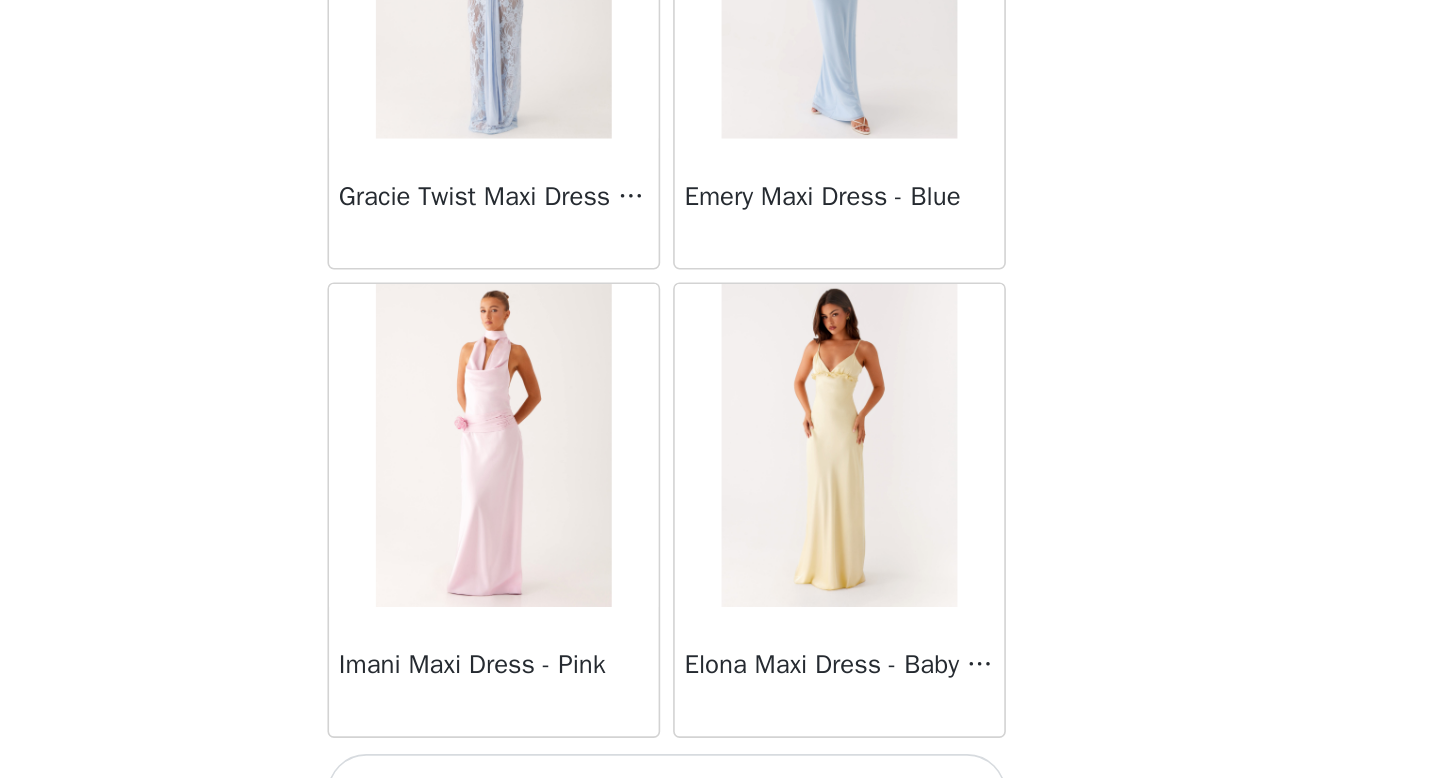 scroll, scrollTop: 31282, scrollLeft: 0, axis: vertical 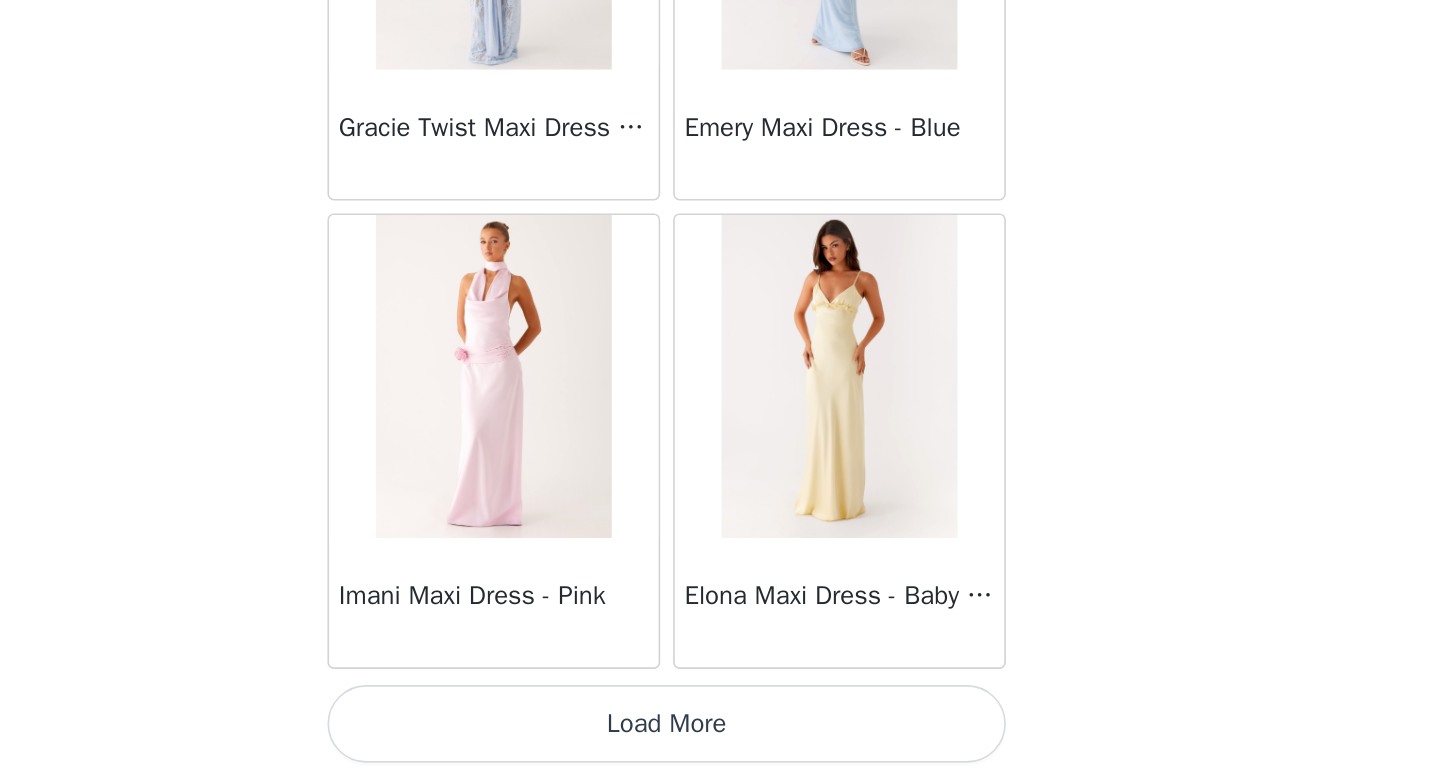 click on "Load More" at bounding box center [720, 744] 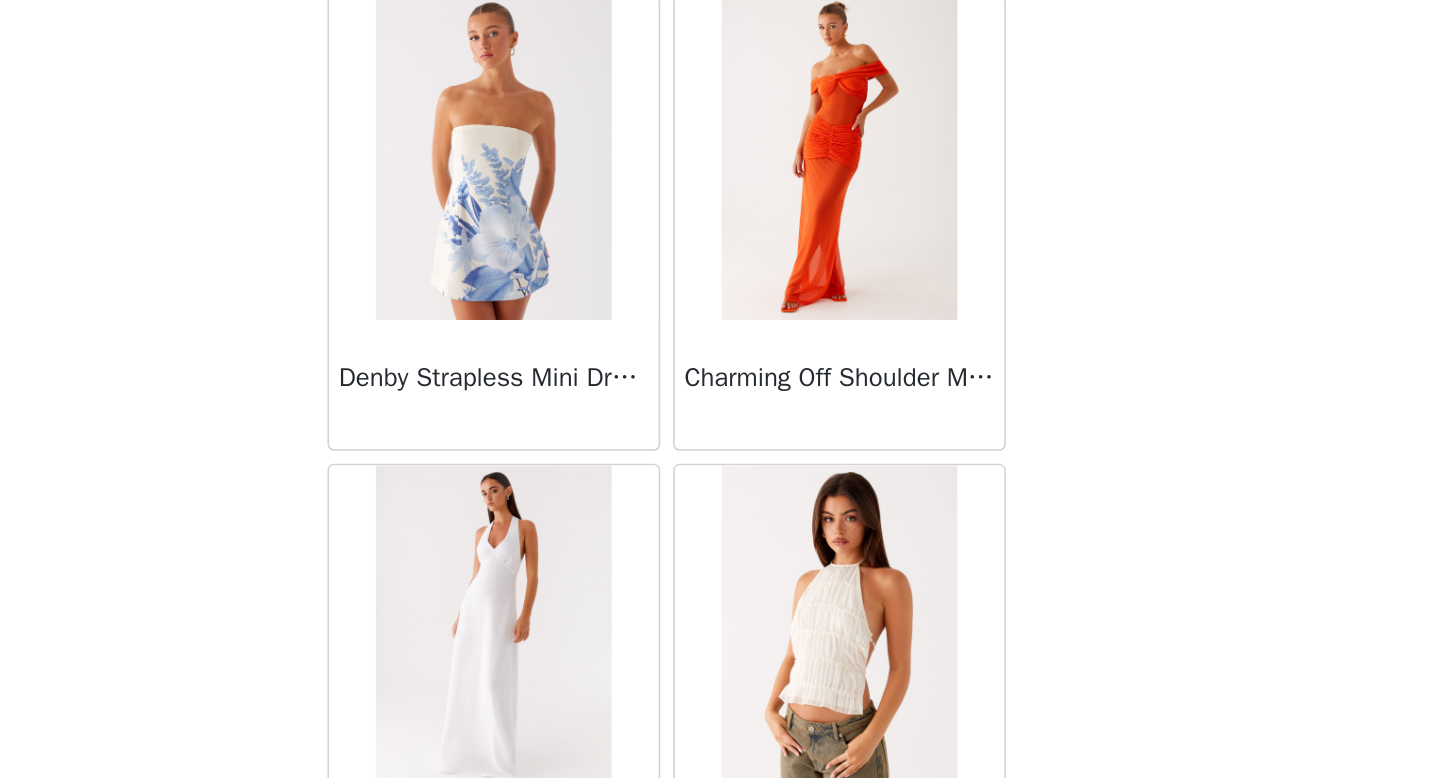 scroll, scrollTop: 34182, scrollLeft: 0, axis: vertical 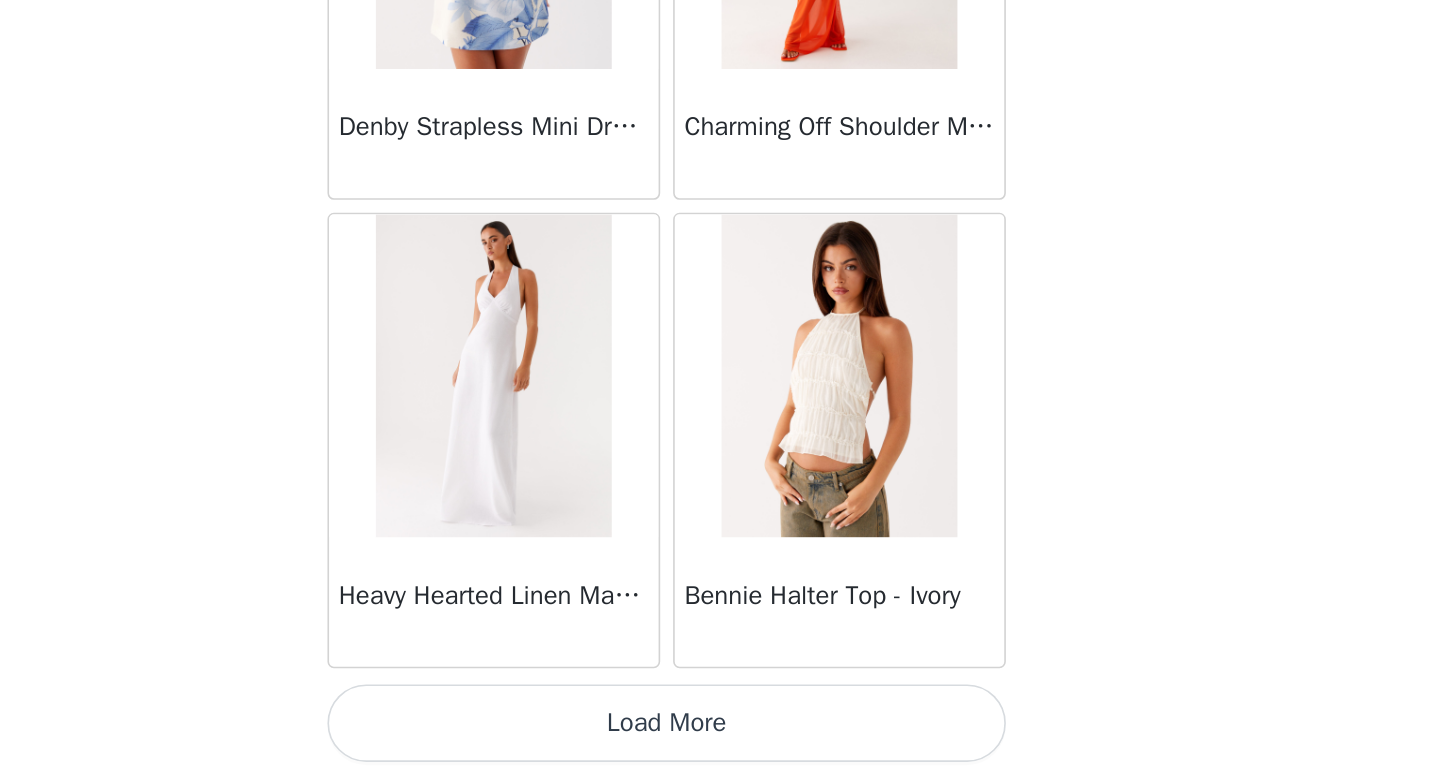 click on "Load More" at bounding box center (720, 744) 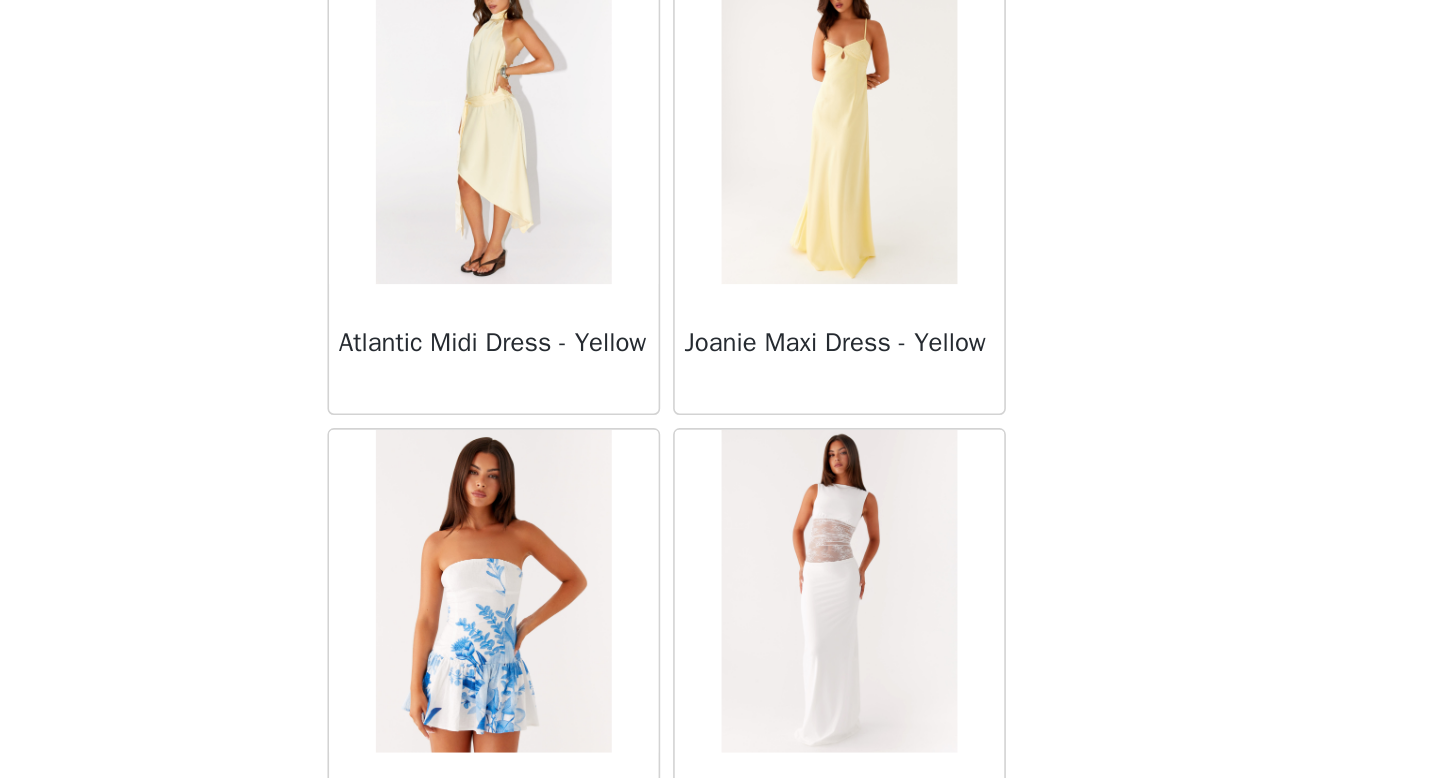 scroll, scrollTop: 37082, scrollLeft: 0, axis: vertical 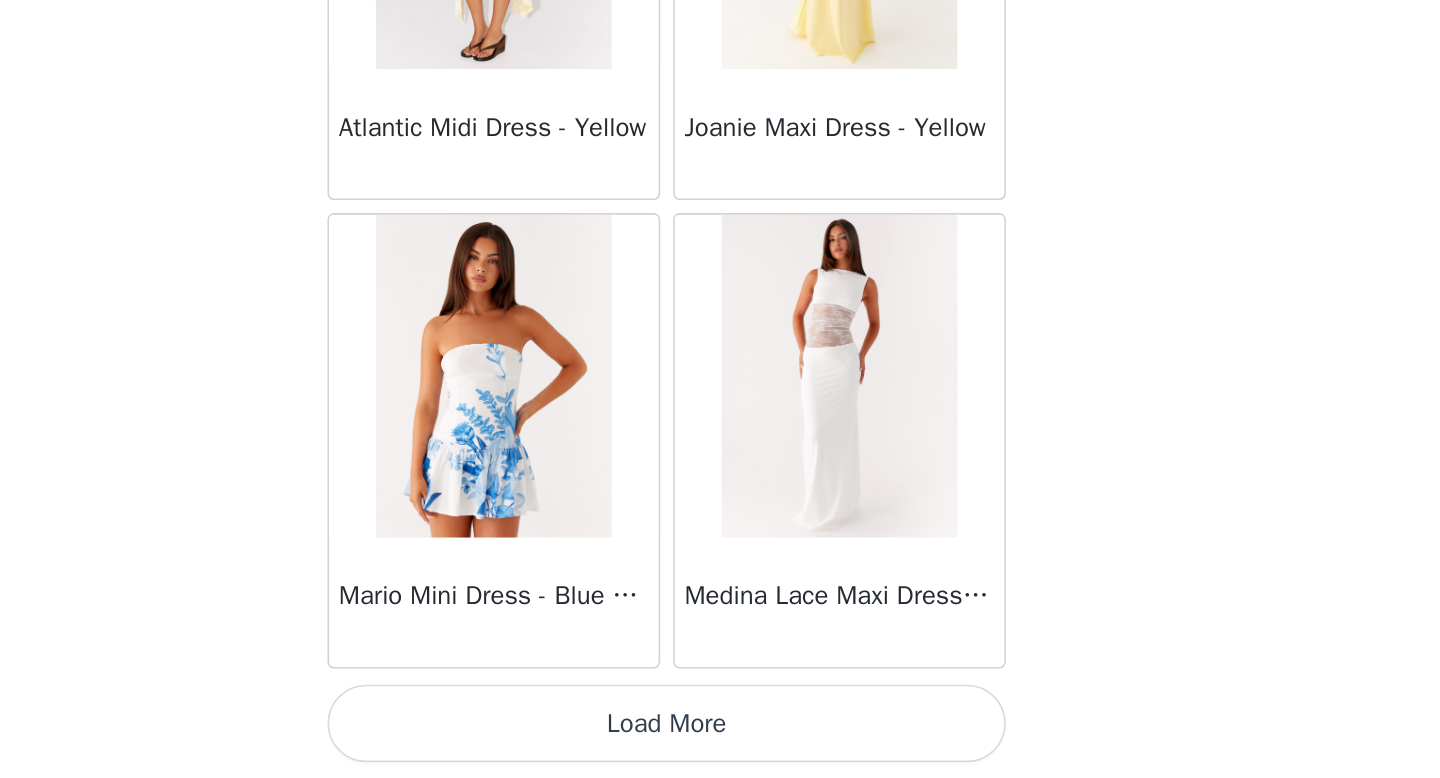 click on "Load More" at bounding box center (720, 744) 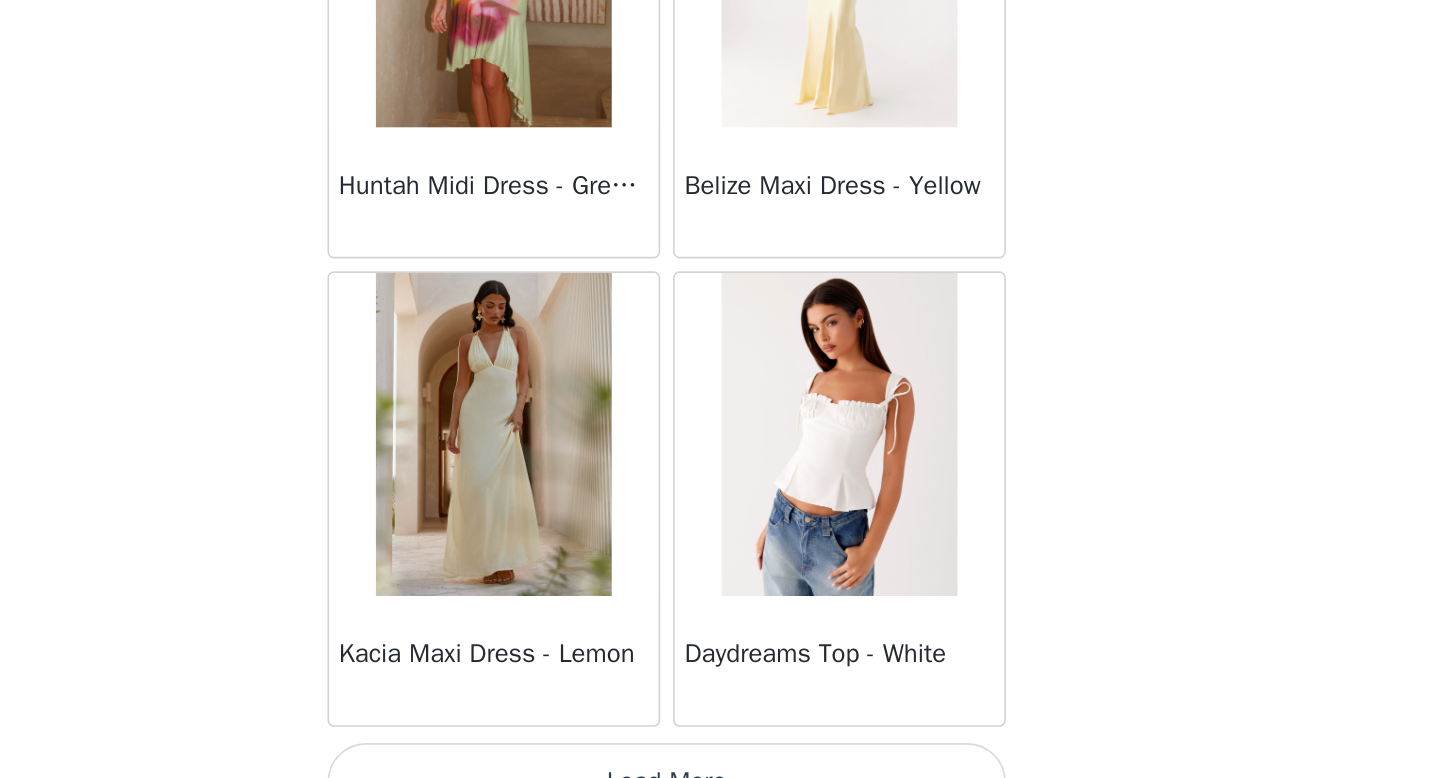 scroll, scrollTop: 39982, scrollLeft: 0, axis: vertical 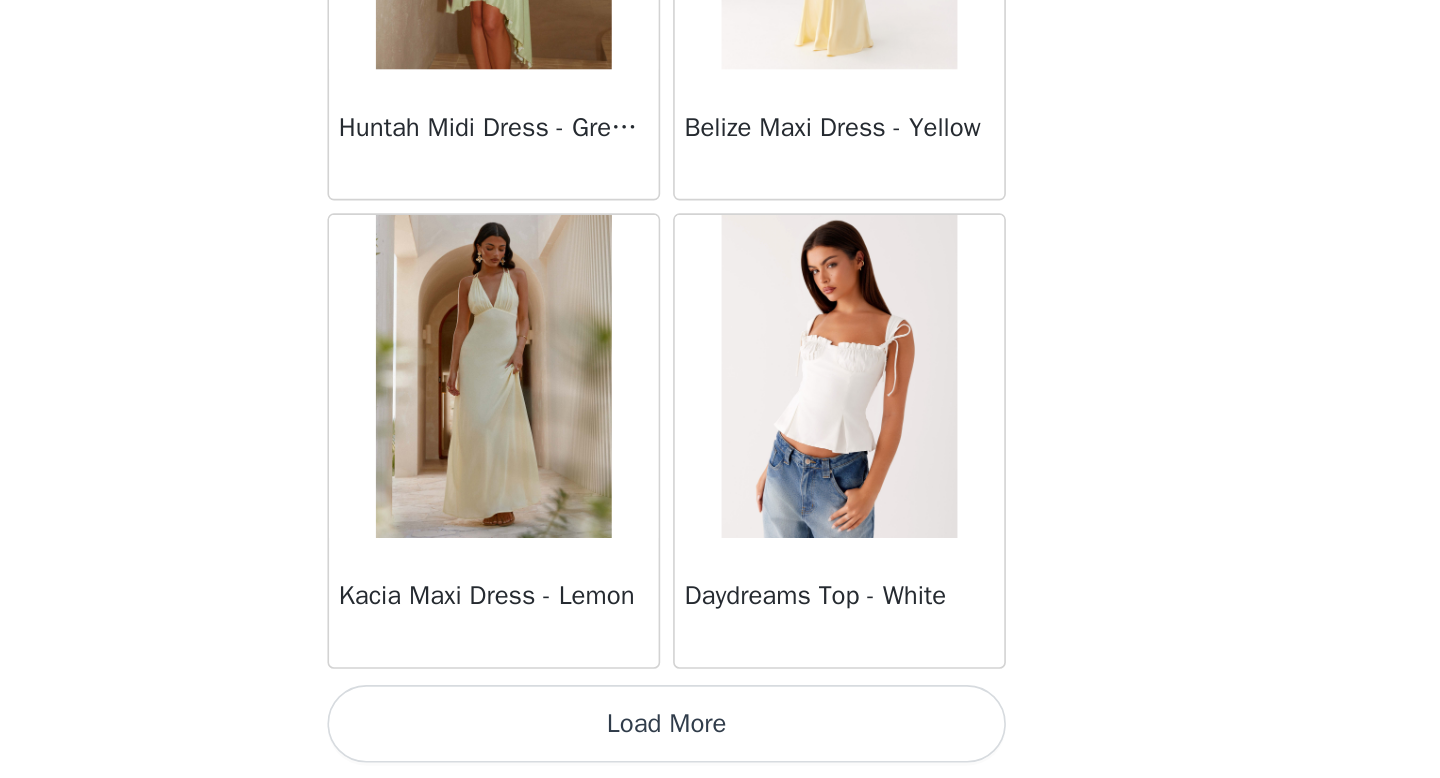 click on "Load More" at bounding box center [720, 744] 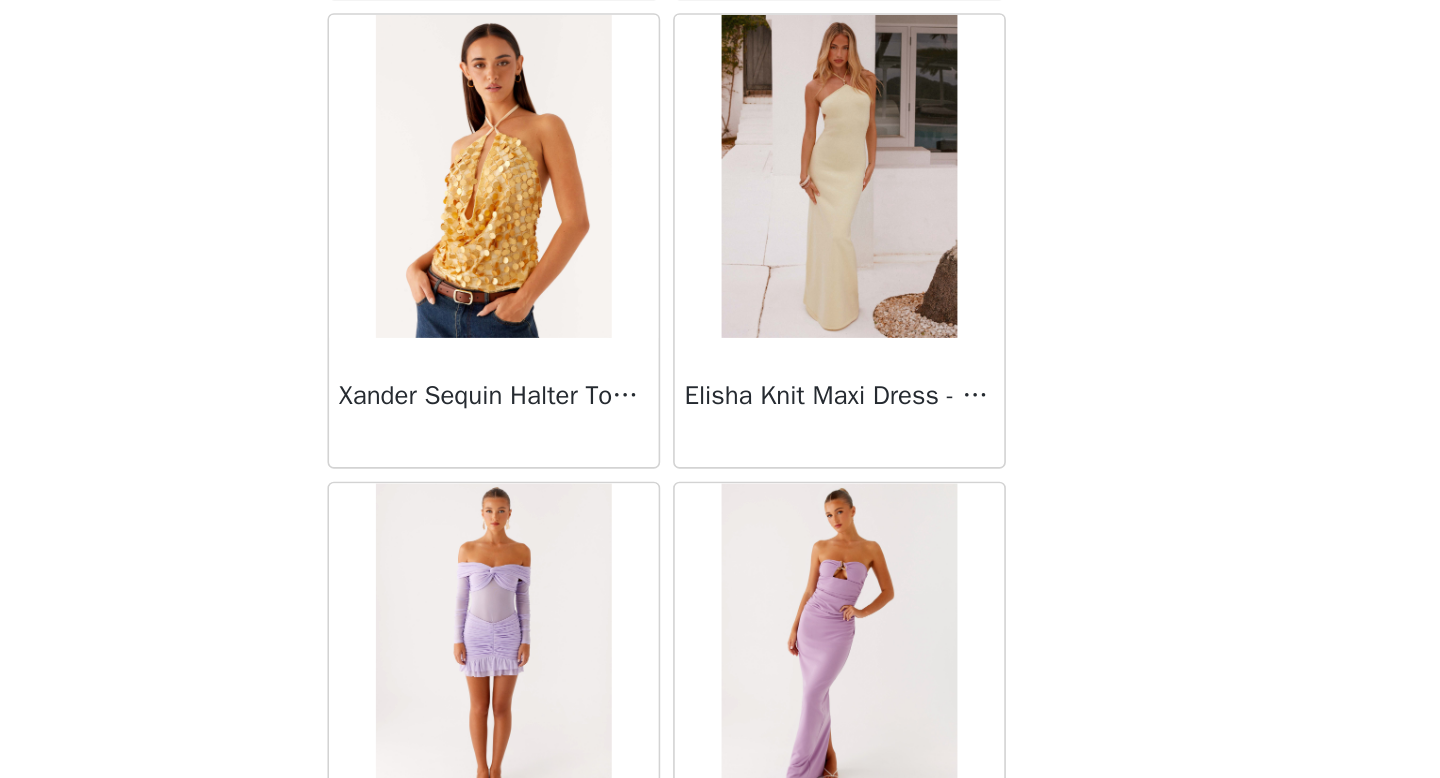 scroll, scrollTop: 42882, scrollLeft: 0, axis: vertical 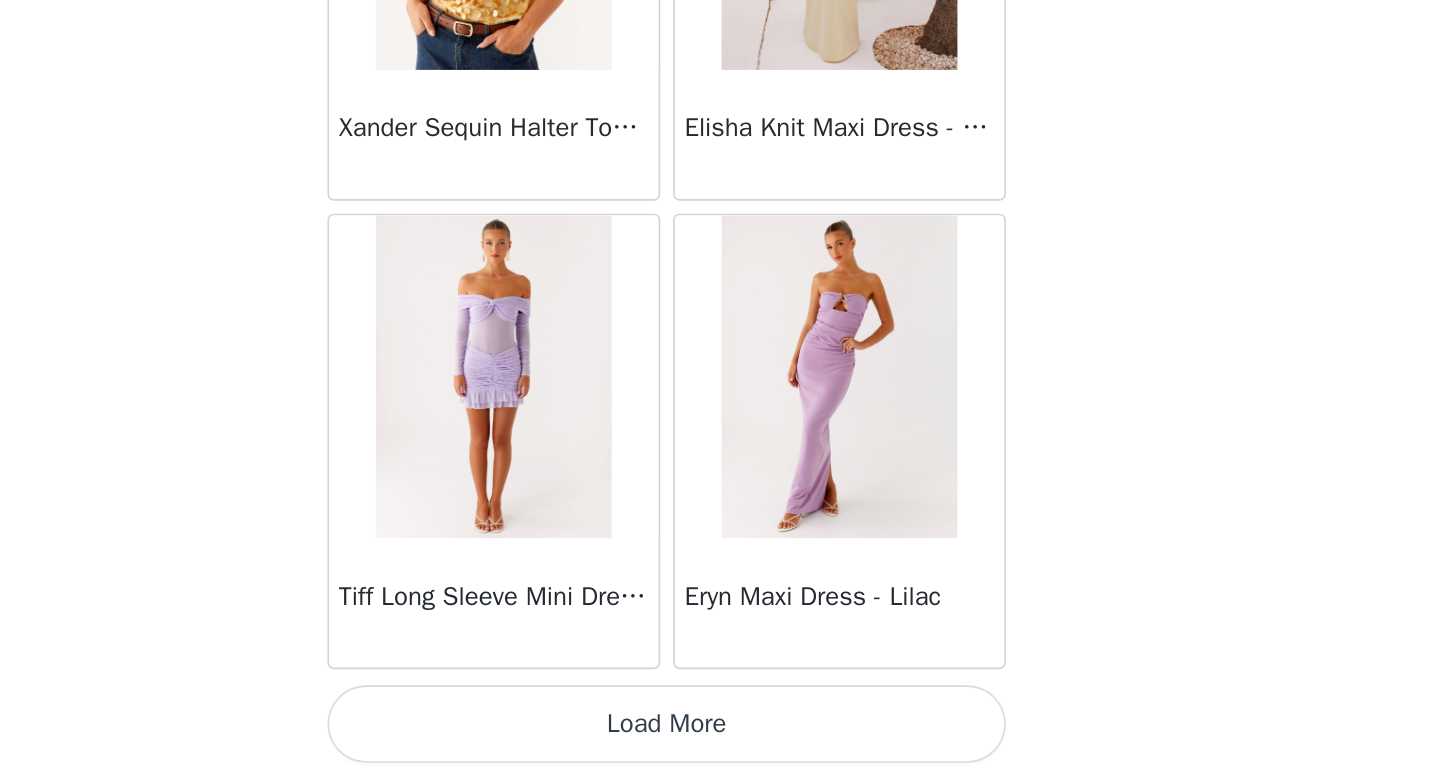 click on "Load More" at bounding box center (720, 744) 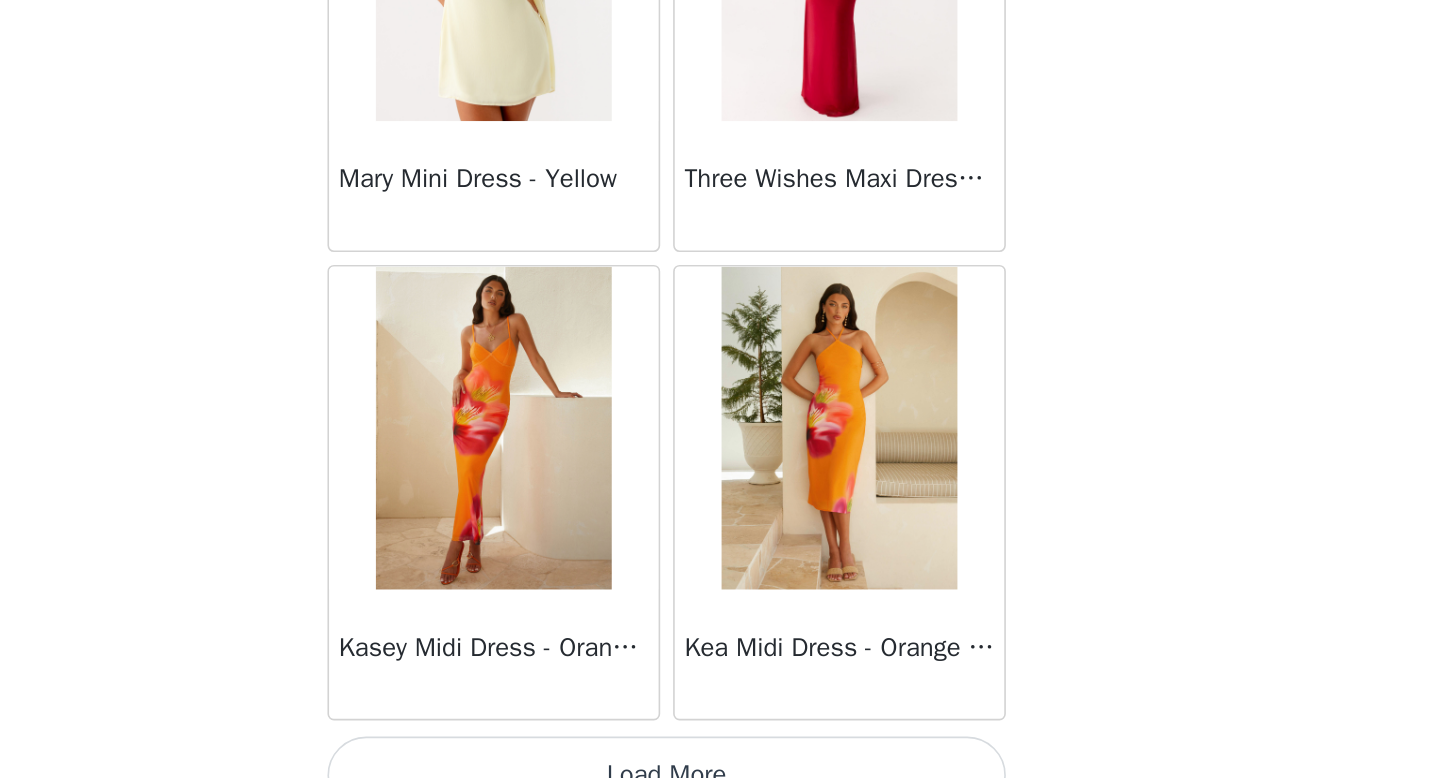 scroll, scrollTop: 45782, scrollLeft: 0, axis: vertical 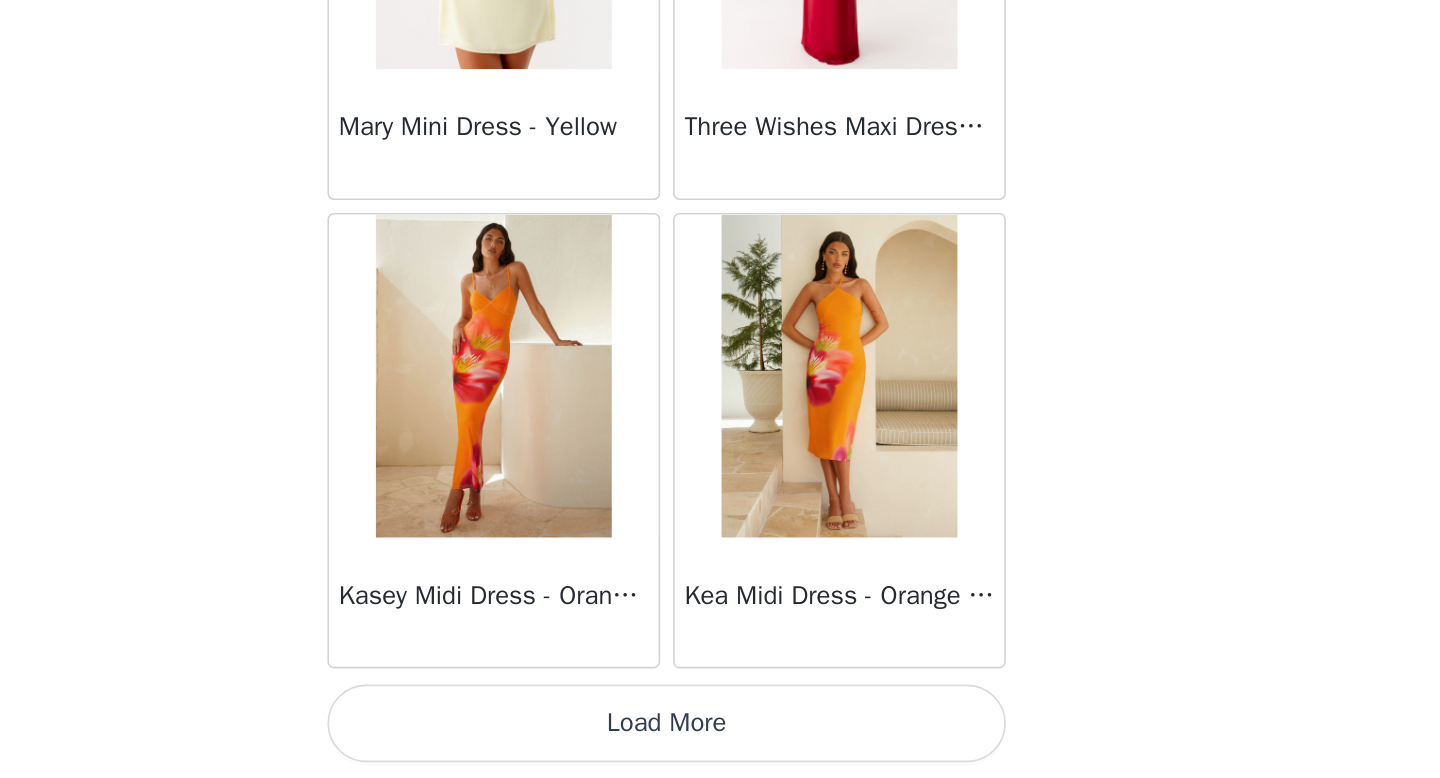 click on "Load More" at bounding box center (720, 744) 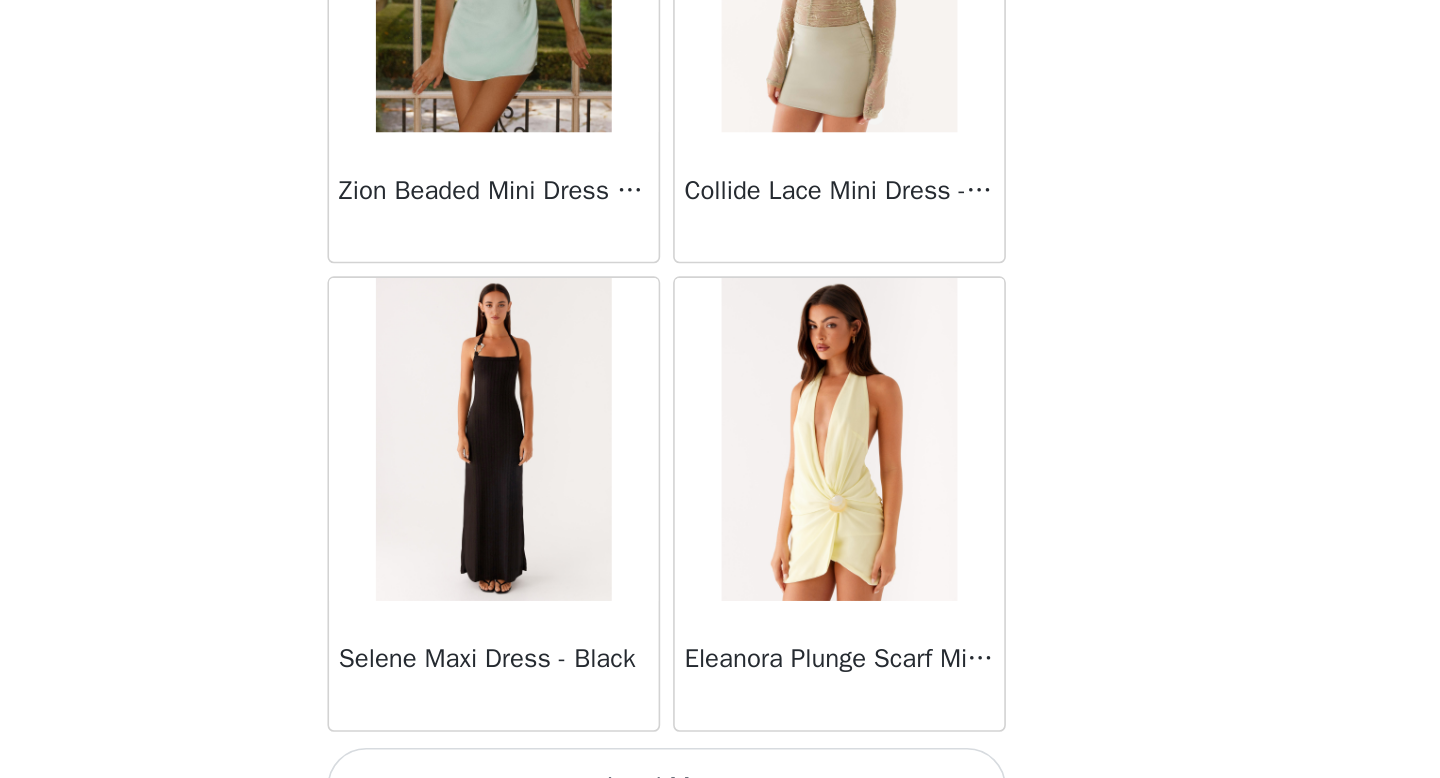 scroll, scrollTop: 48682, scrollLeft: 0, axis: vertical 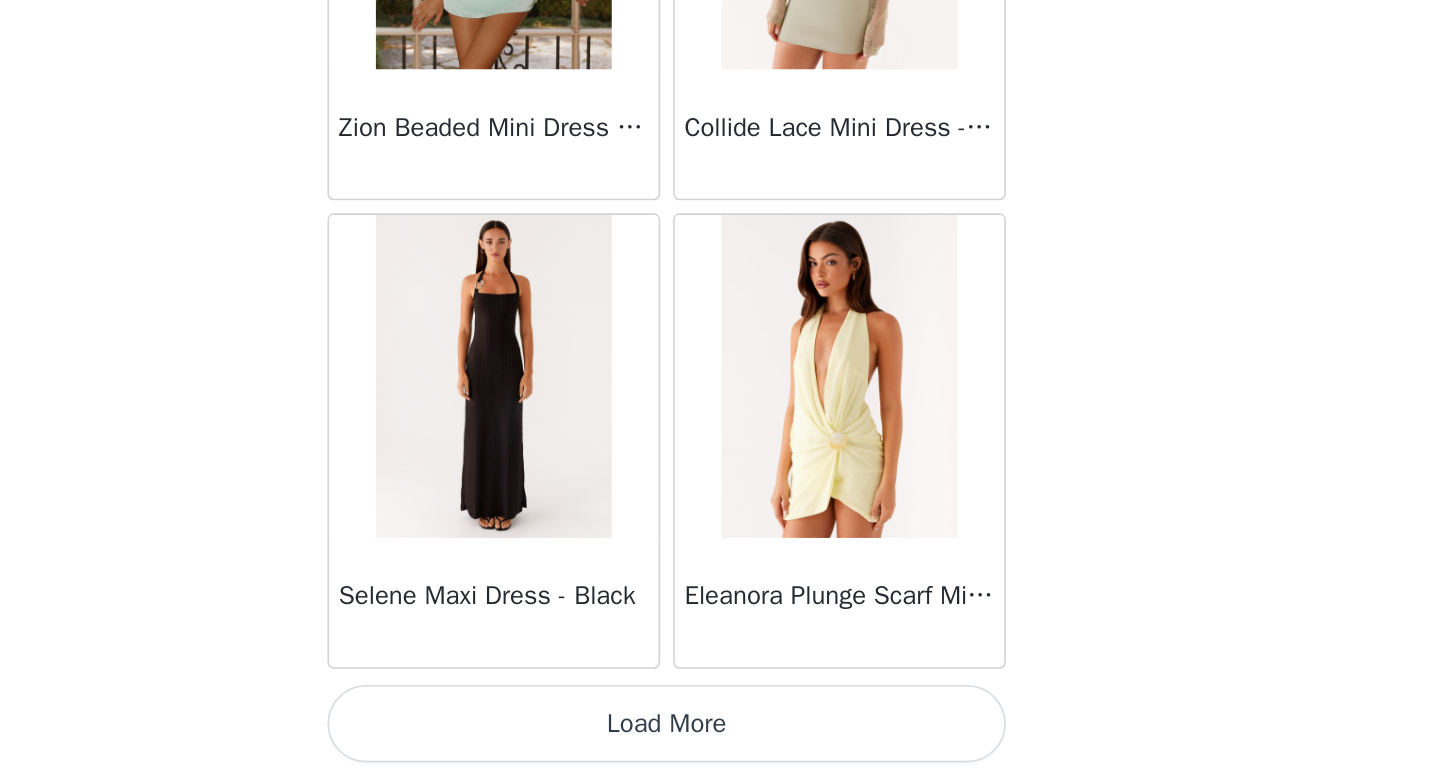 click on "Load More" at bounding box center (720, 744) 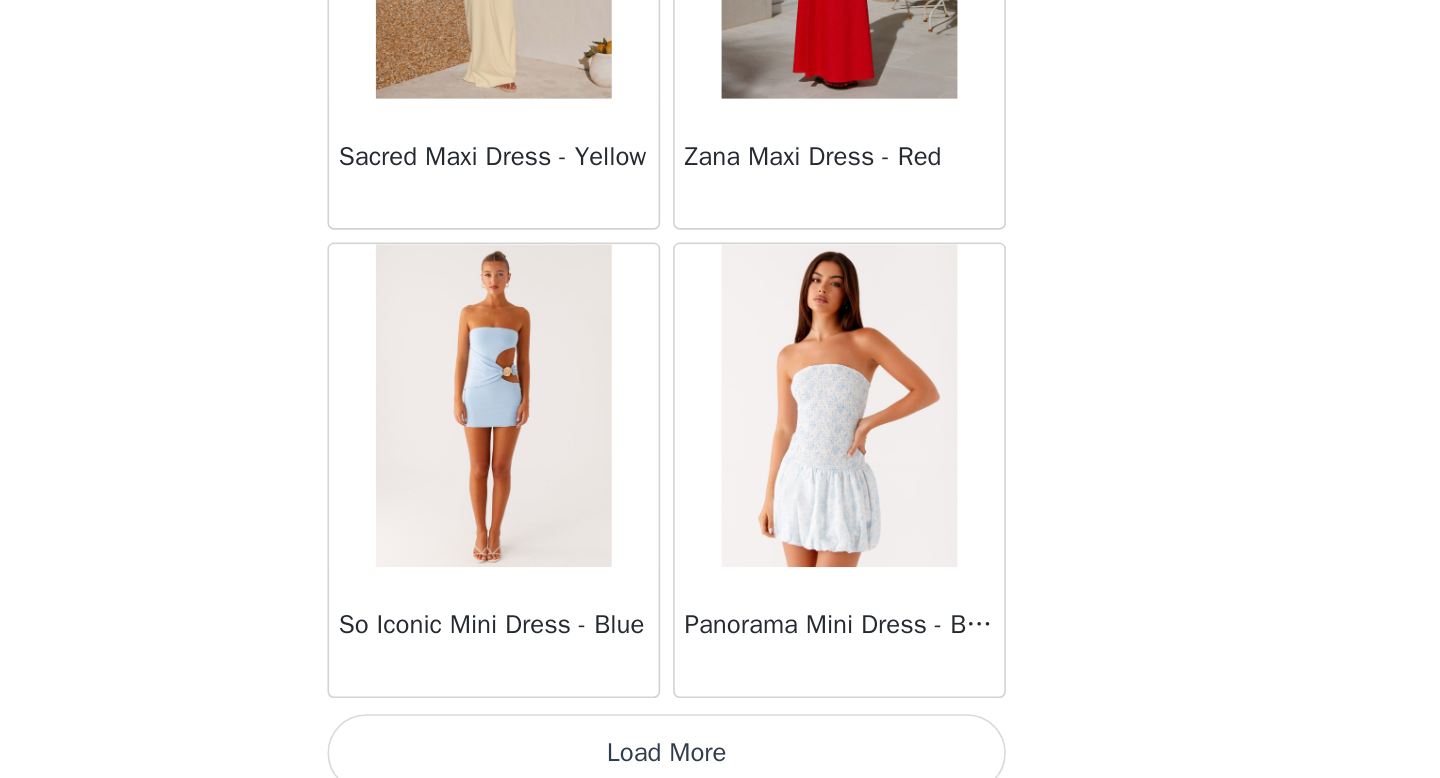 scroll, scrollTop: 51582, scrollLeft: 0, axis: vertical 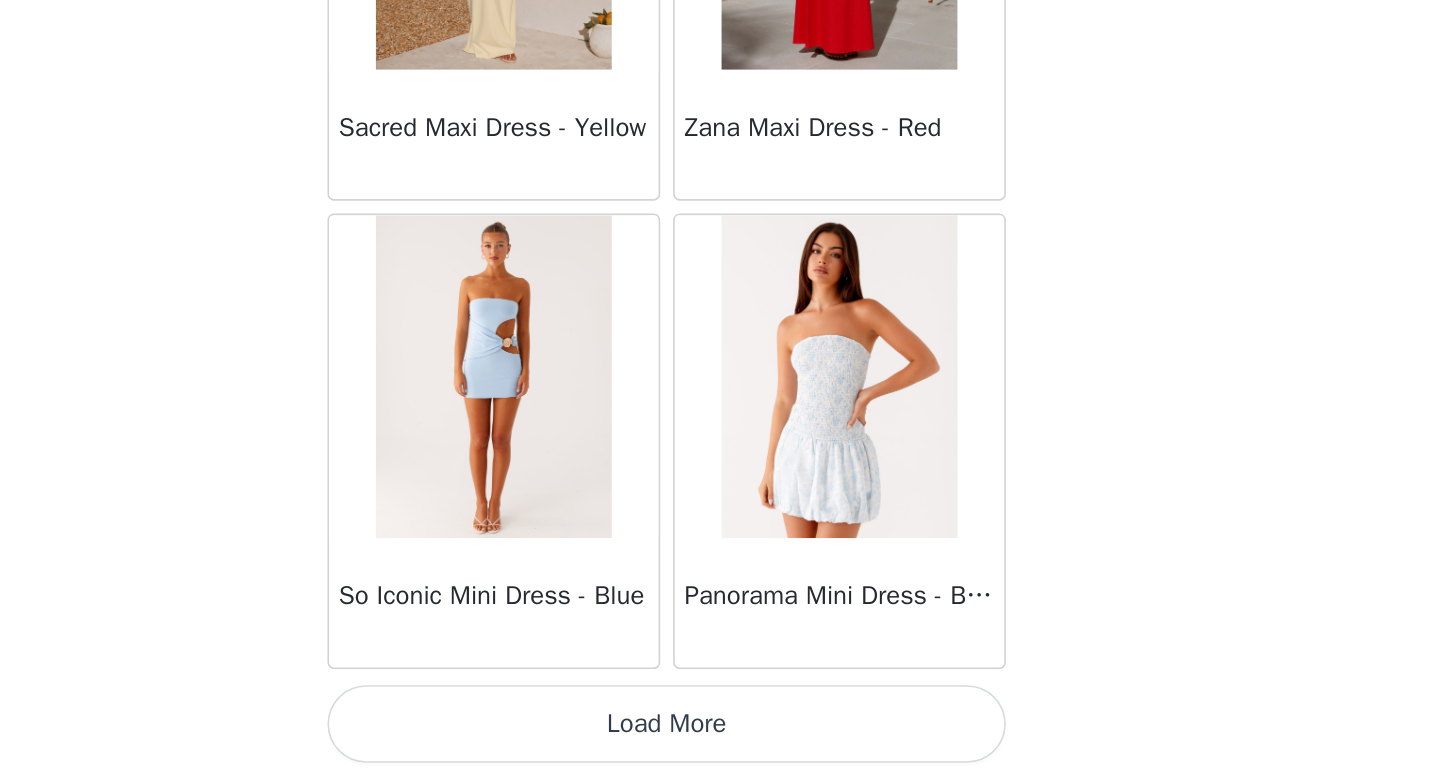 click on "Load More" at bounding box center [720, 744] 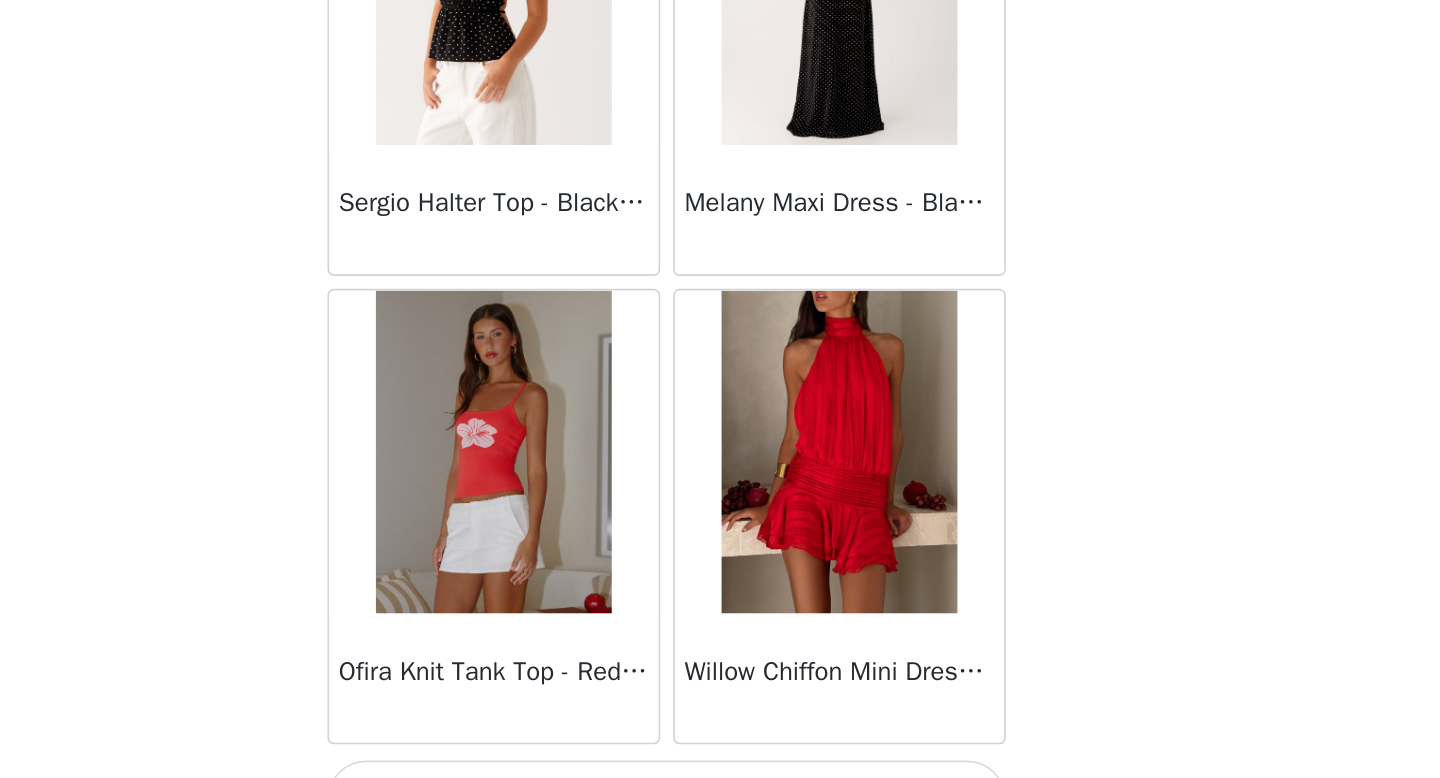 scroll, scrollTop: 54482, scrollLeft: 0, axis: vertical 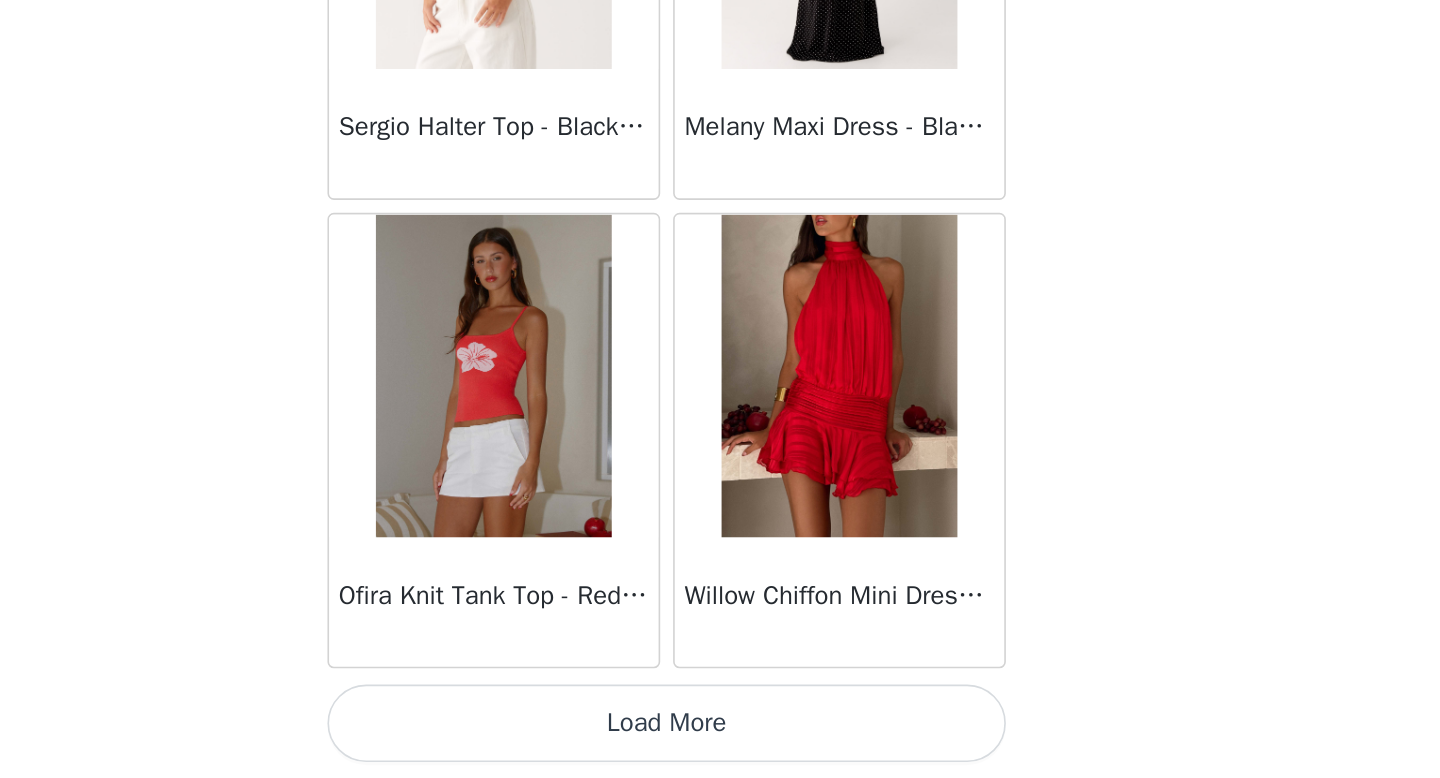 click on "Load More" at bounding box center (720, 744) 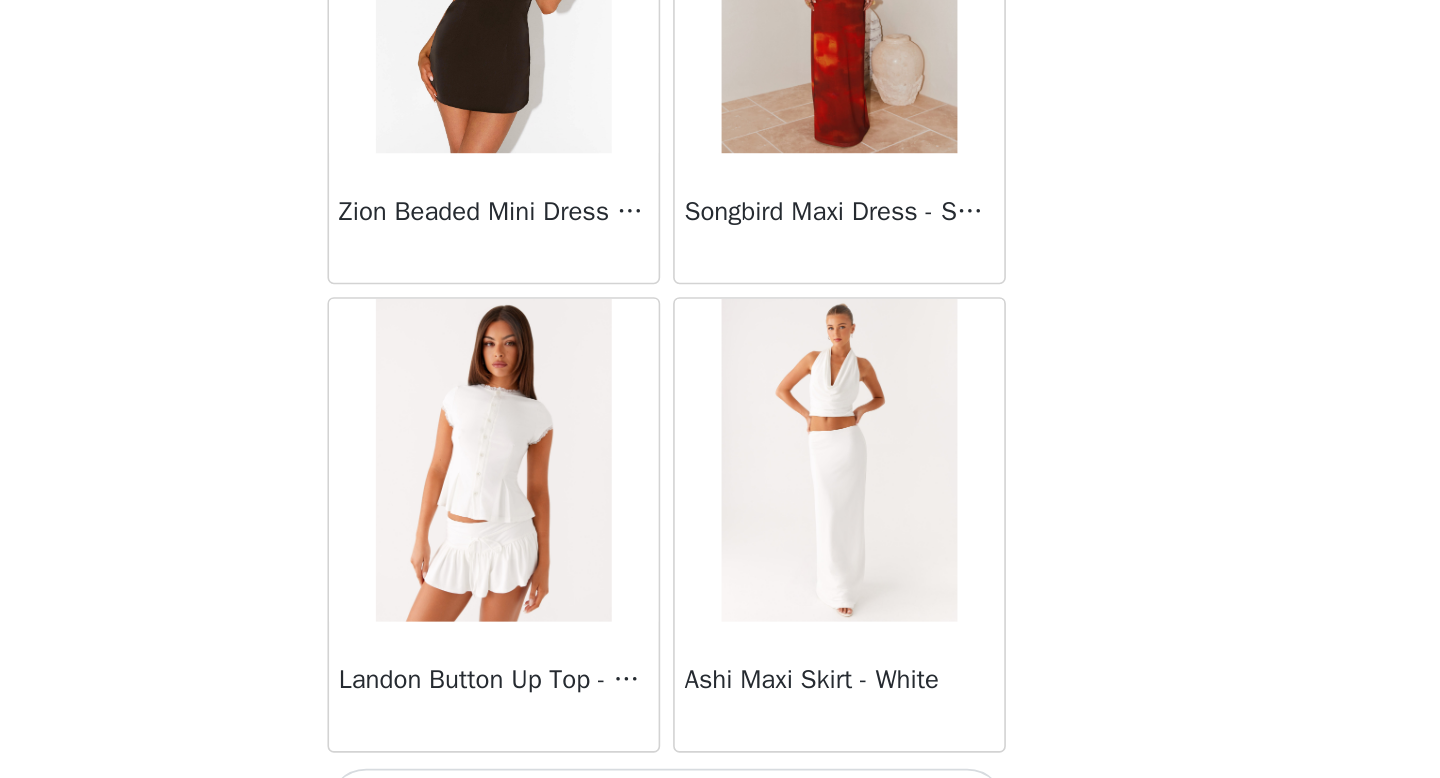 scroll, scrollTop: 57382, scrollLeft: 0, axis: vertical 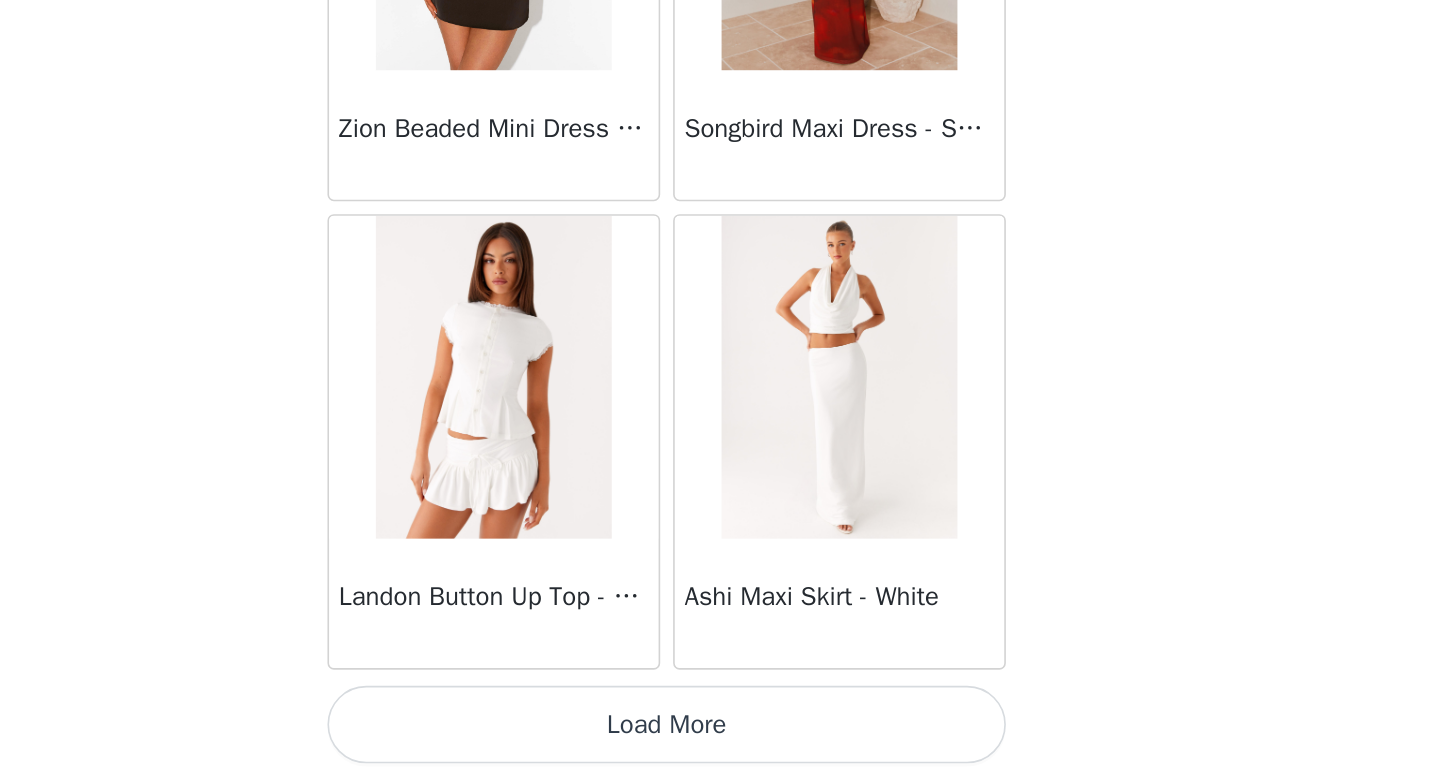 click on "Load More" at bounding box center [720, 744] 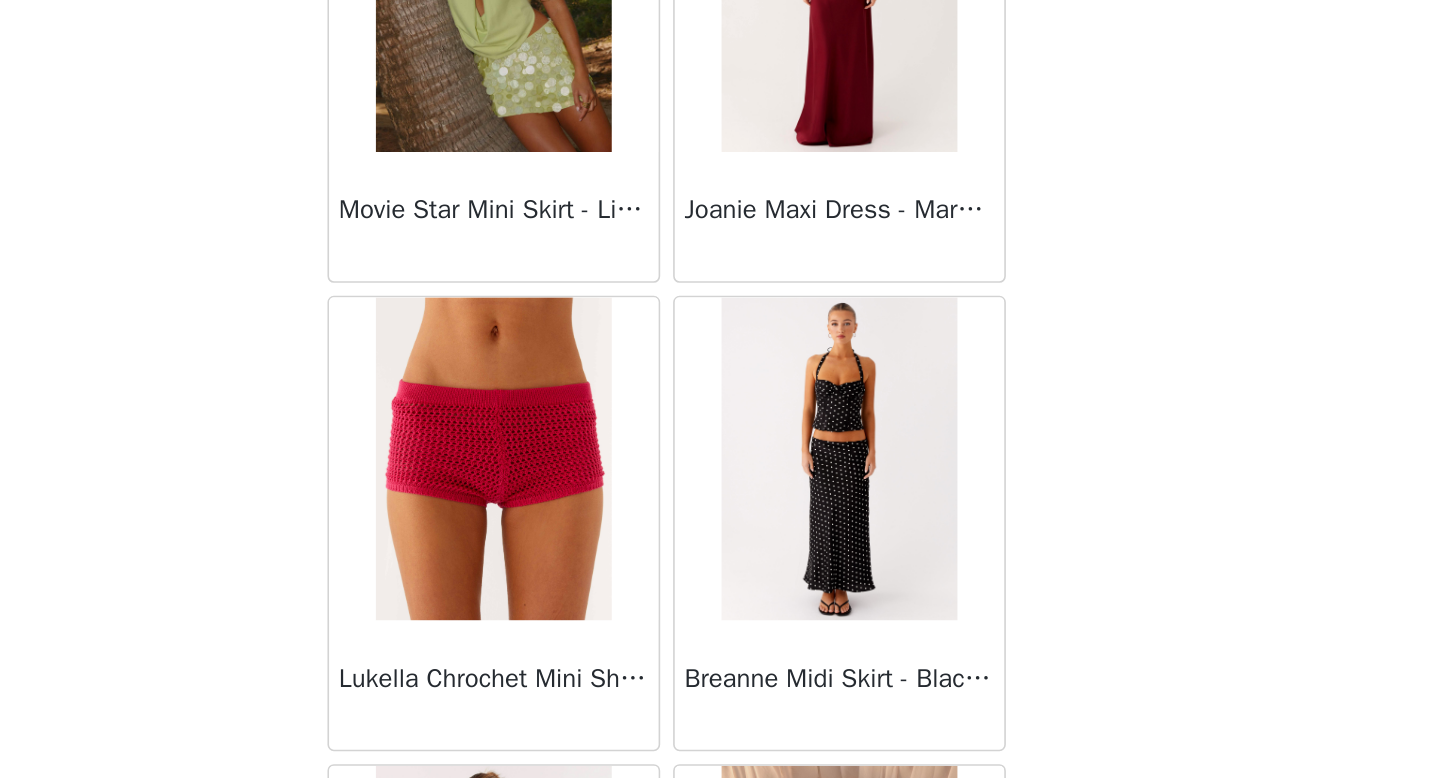 scroll, scrollTop: 59135, scrollLeft: 0, axis: vertical 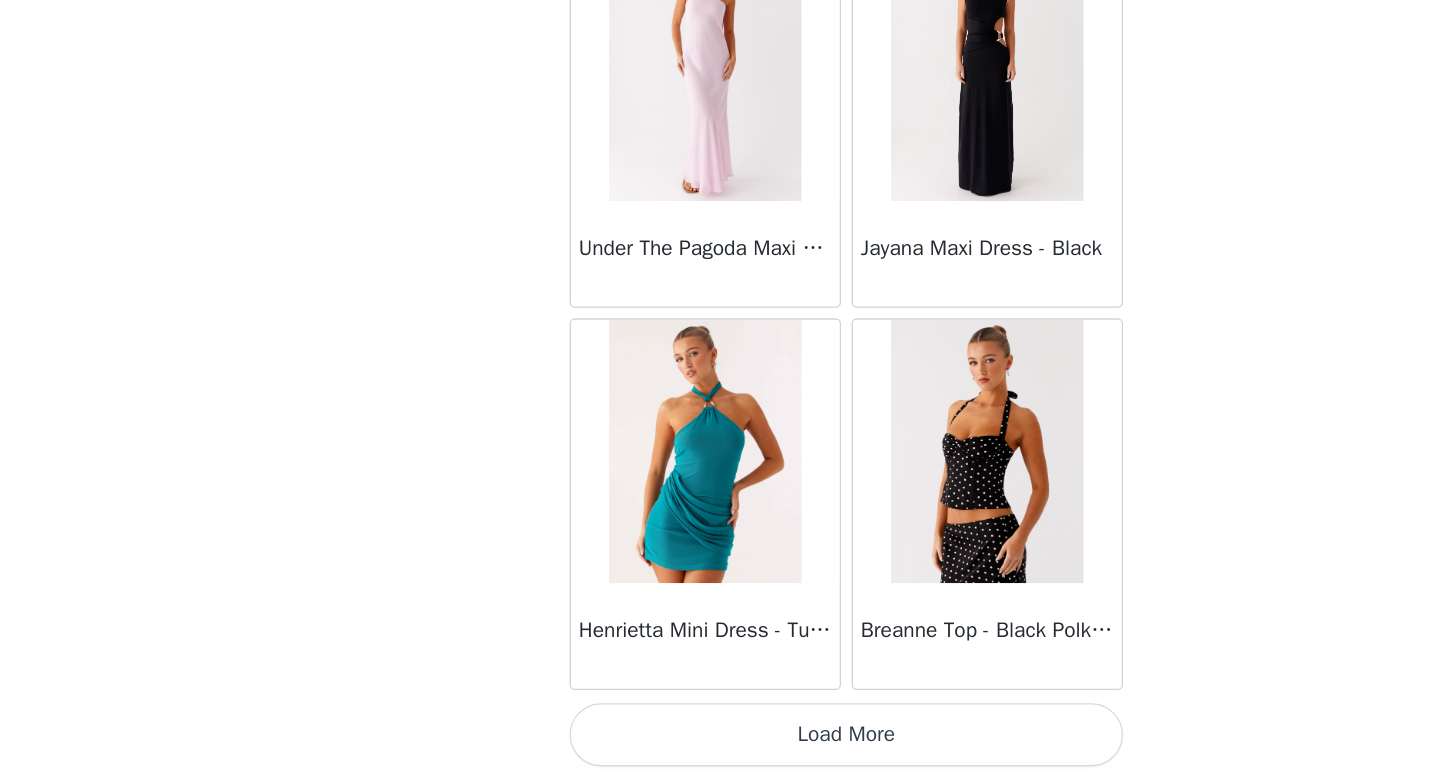 click on "Load More" at bounding box center [720, 744] 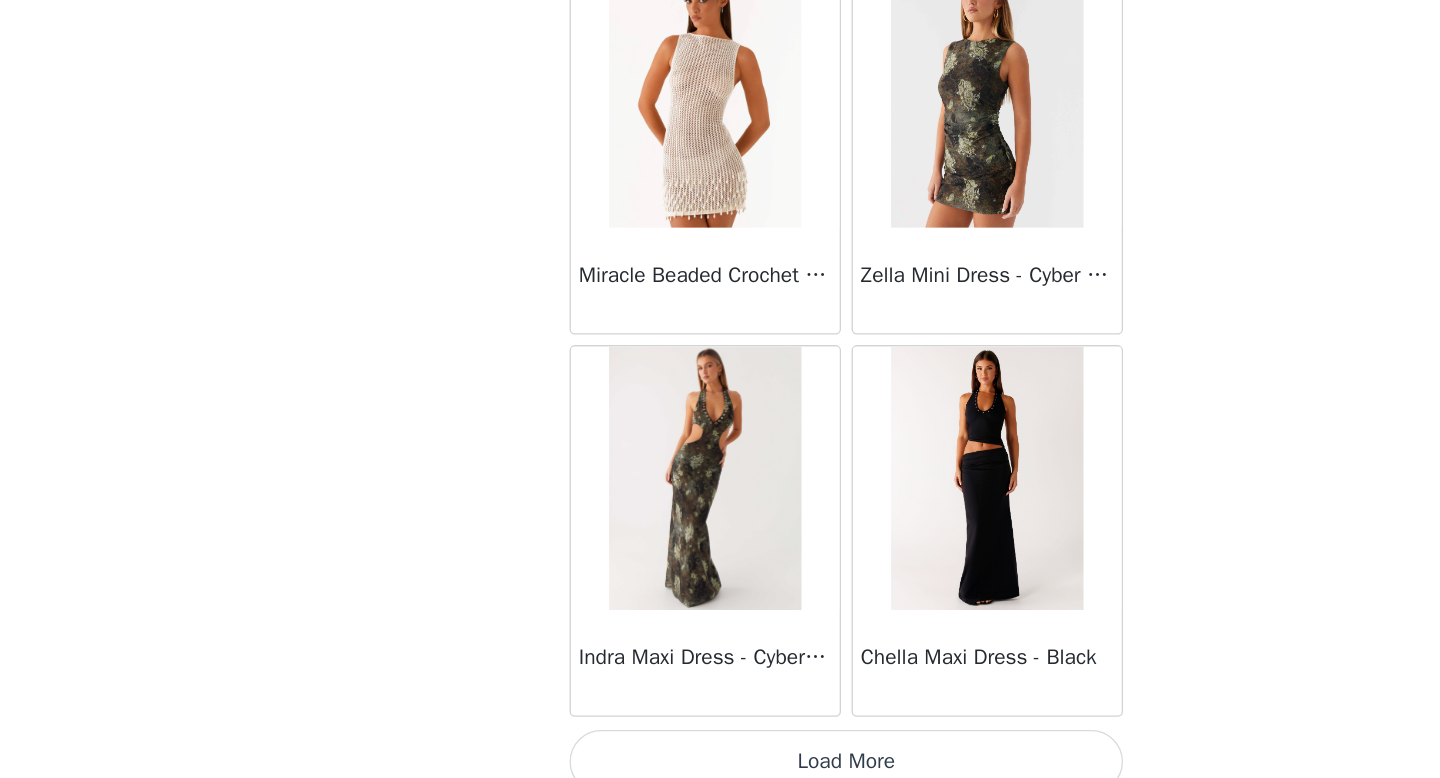 scroll, scrollTop: 63182, scrollLeft: 0, axis: vertical 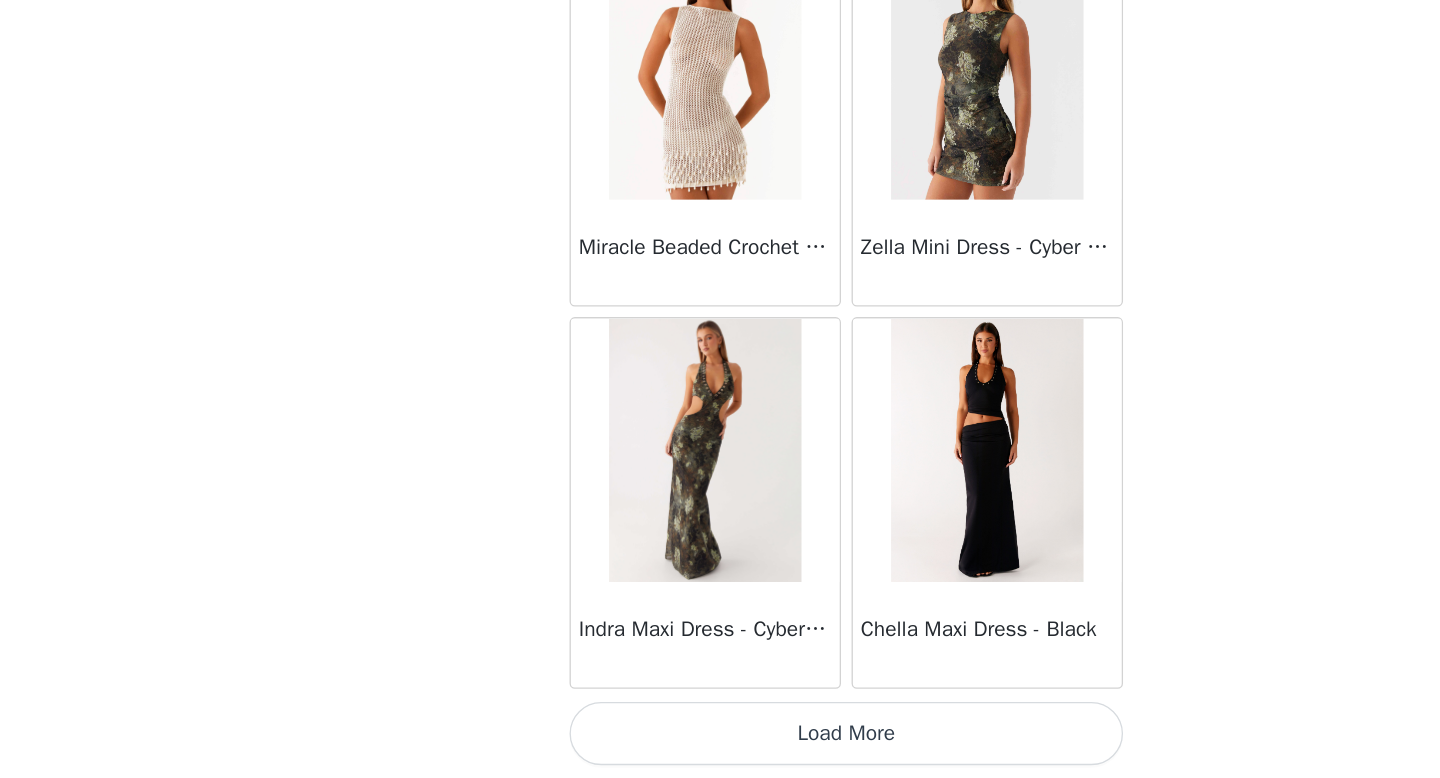 click on "Load More" at bounding box center (720, 744) 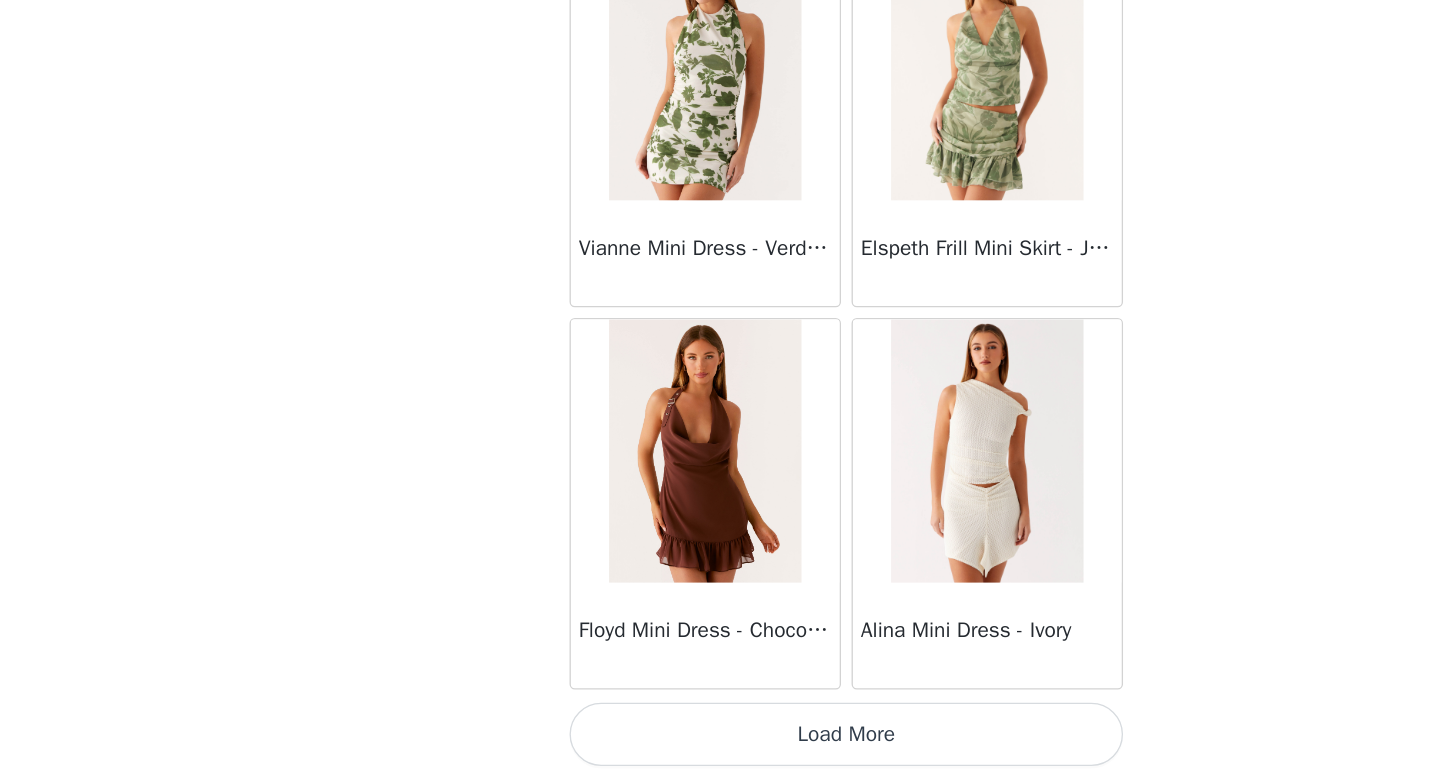 scroll, scrollTop: 66082, scrollLeft: 0, axis: vertical 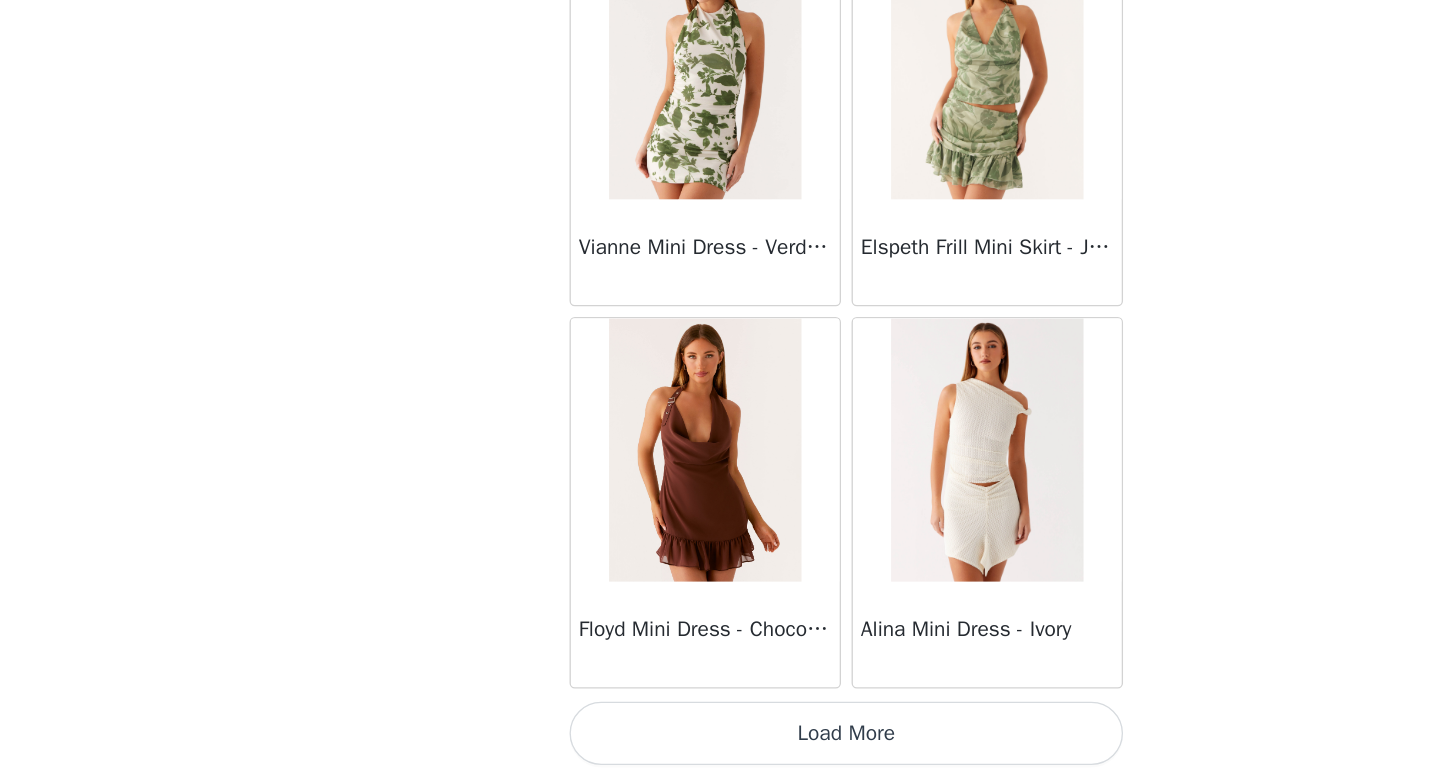 click on "Load More" at bounding box center [720, 744] 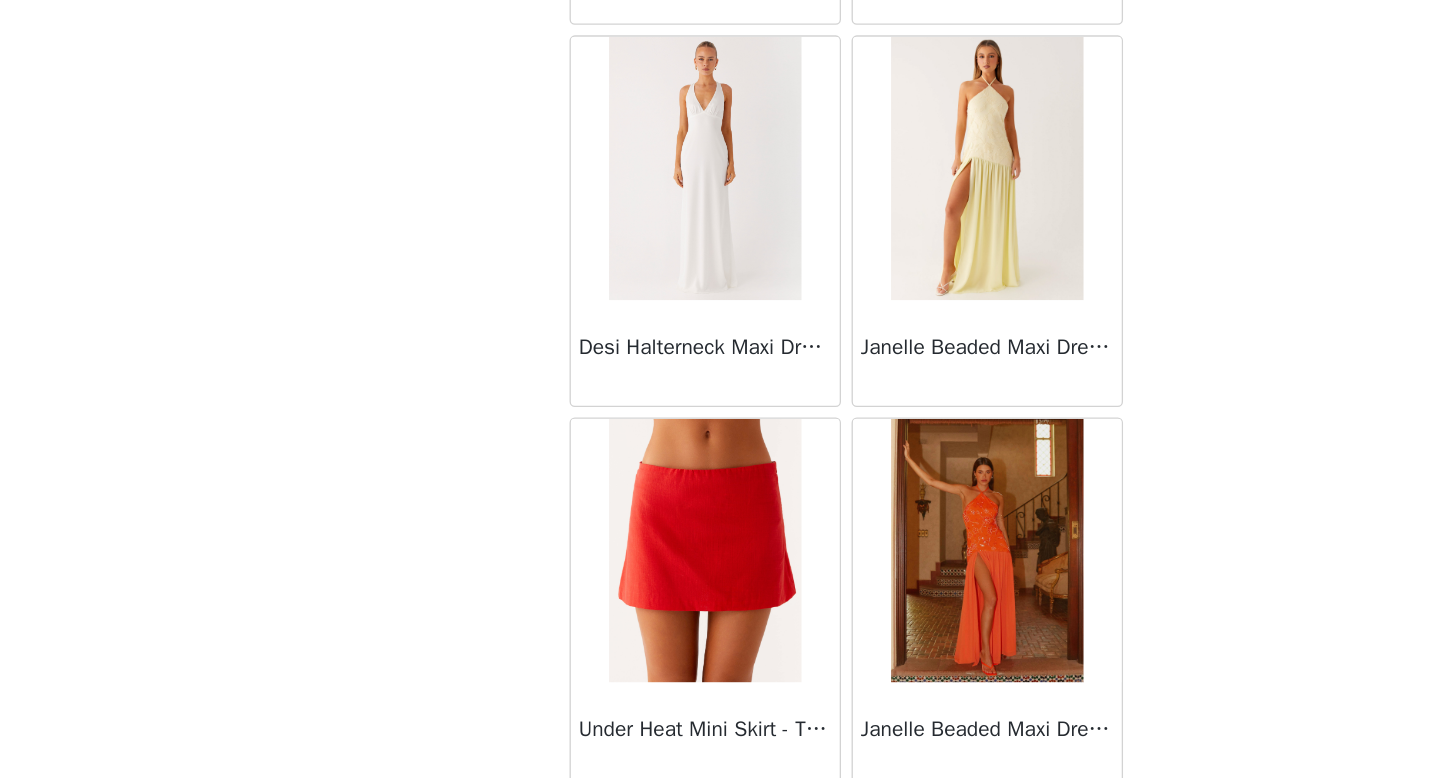 scroll, scrollTop: 68982, scrollLeft: 0, axis: vertical 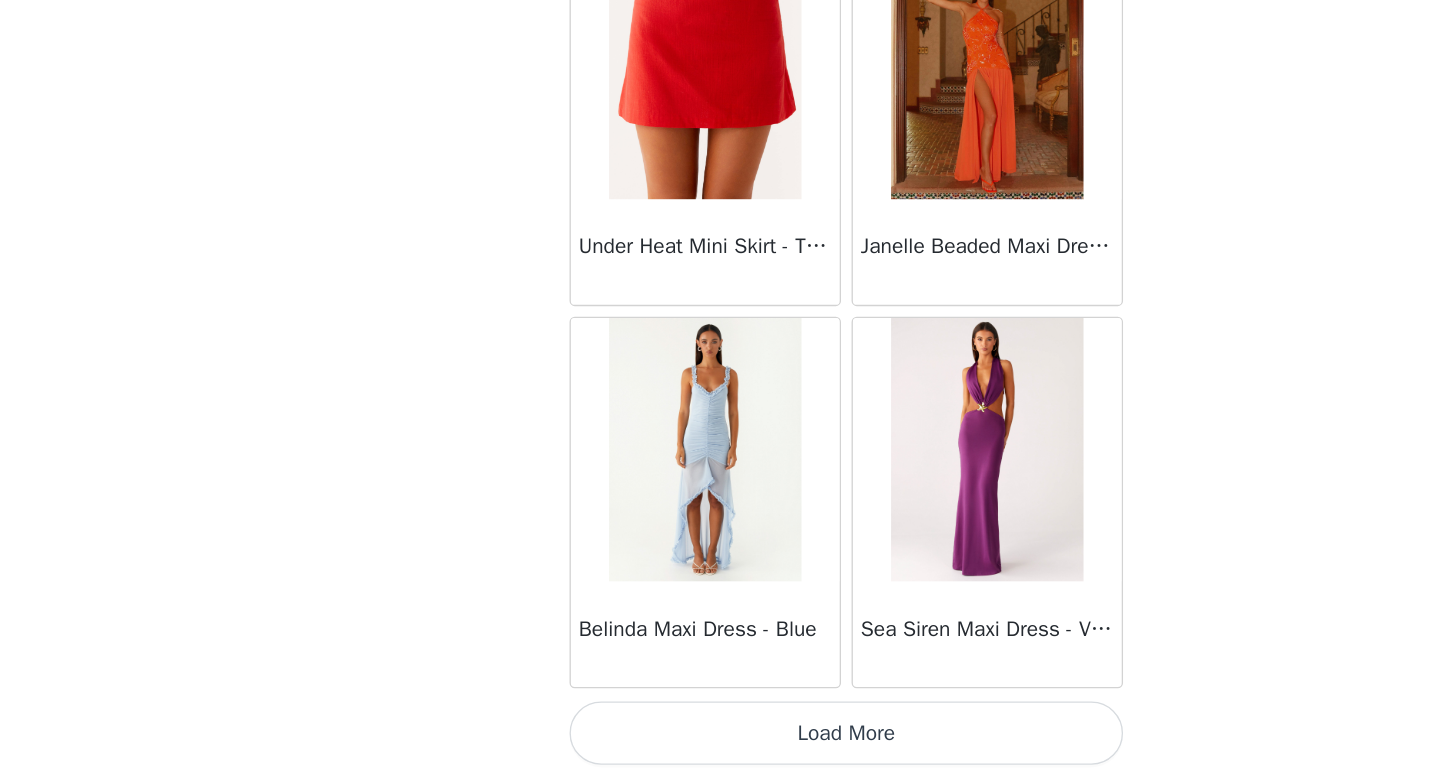 click on "Load More" at bounding box center [720, 744] 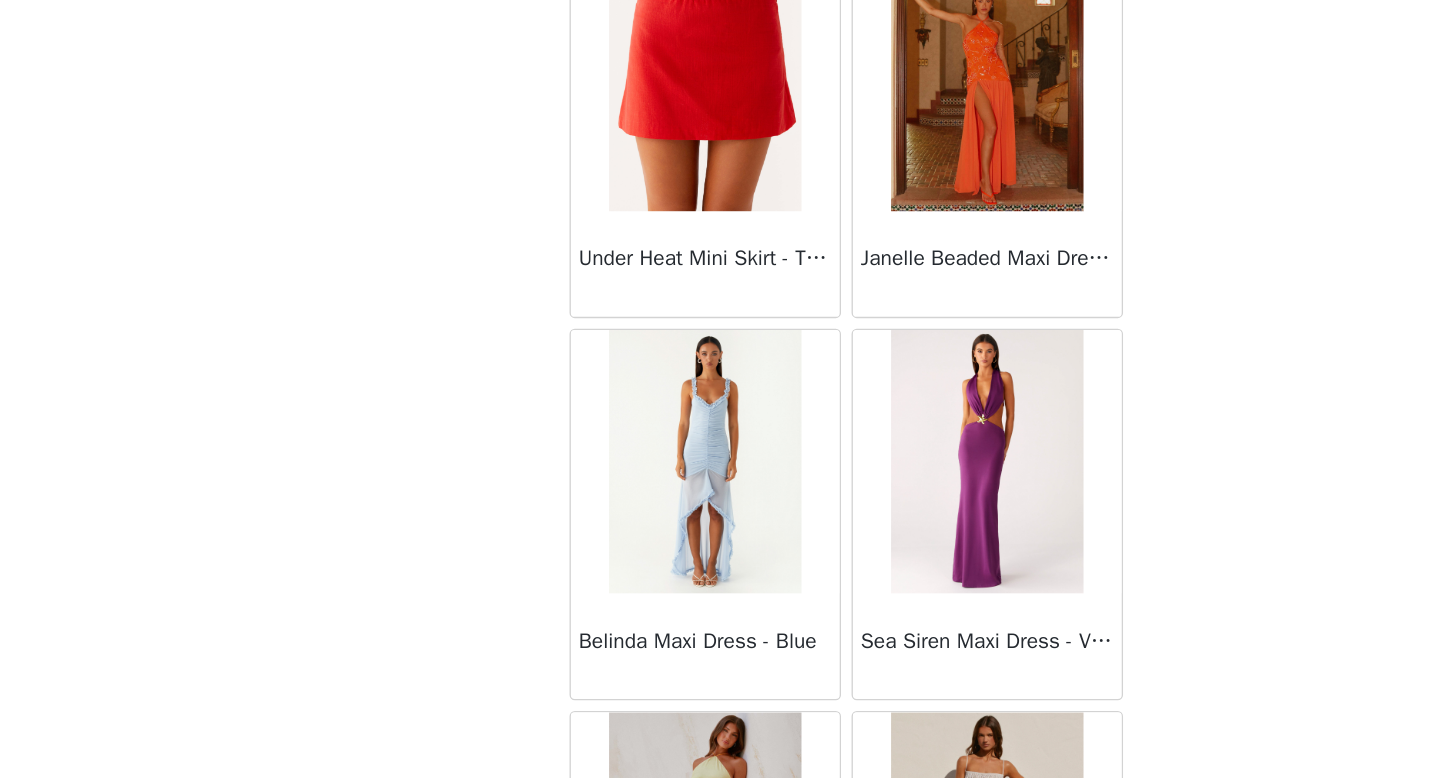 scroll, scrollTop: 68982, scrollLeft: 0, axis: vertical 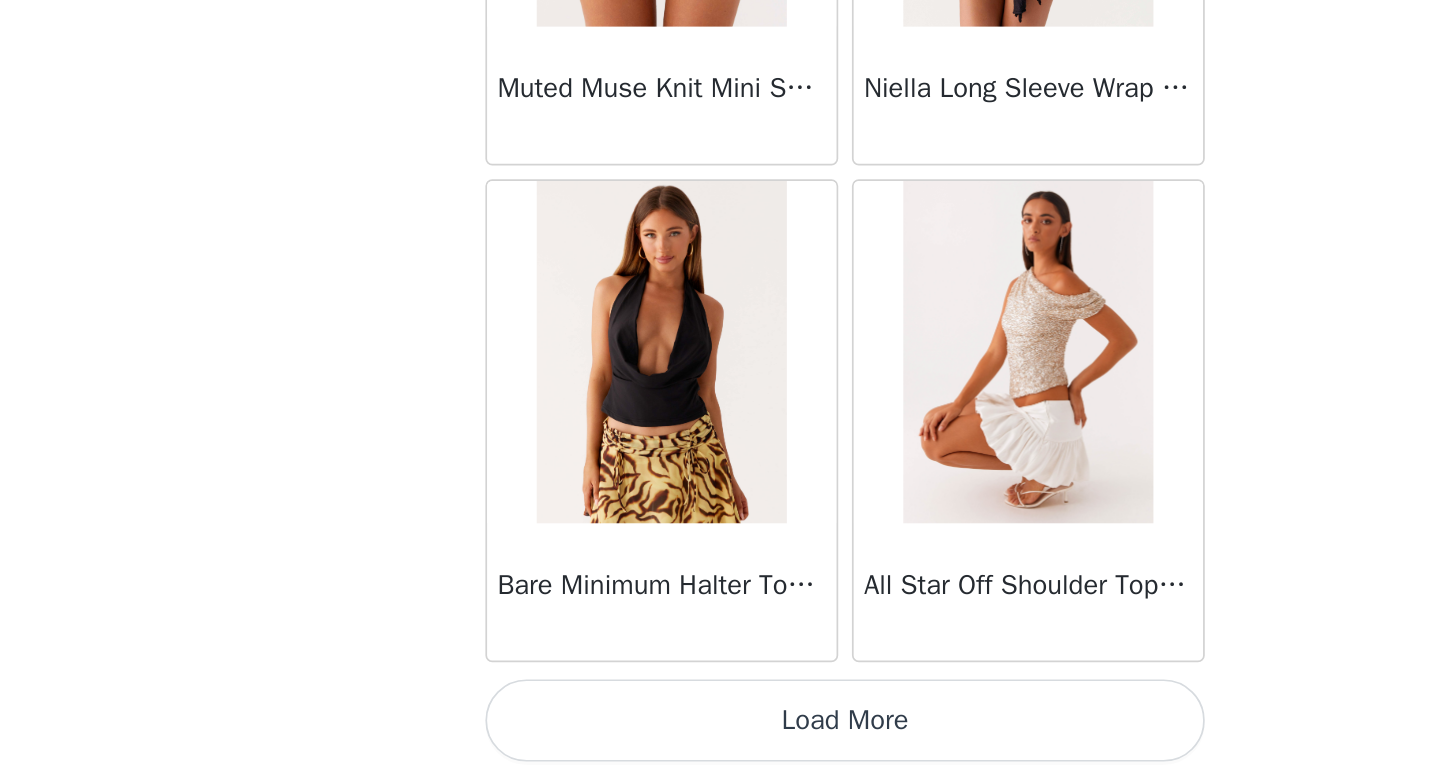 click on "Load More" at bounding box center (720, 744) 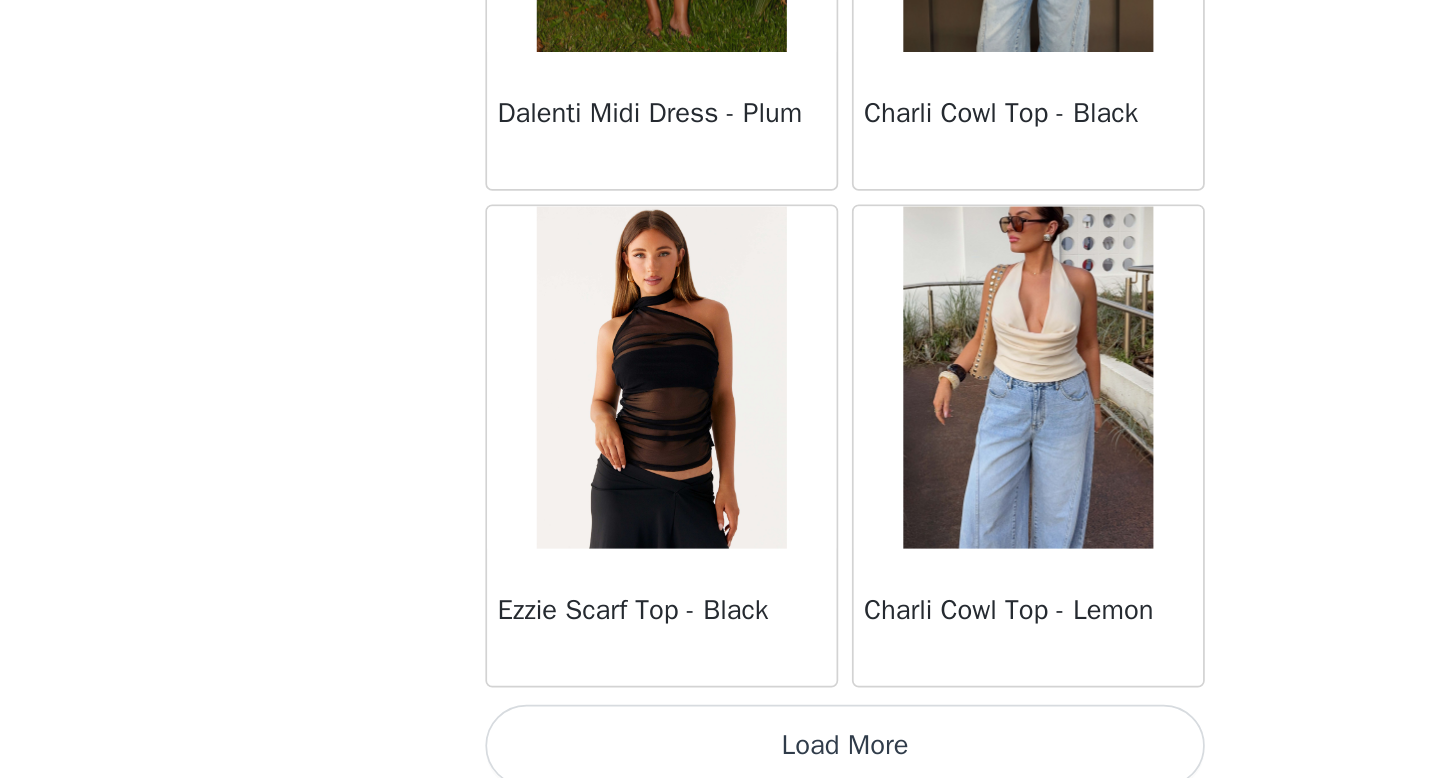 scroll, scrollTop: 74782, scrollLeft: 0, axis: vertical 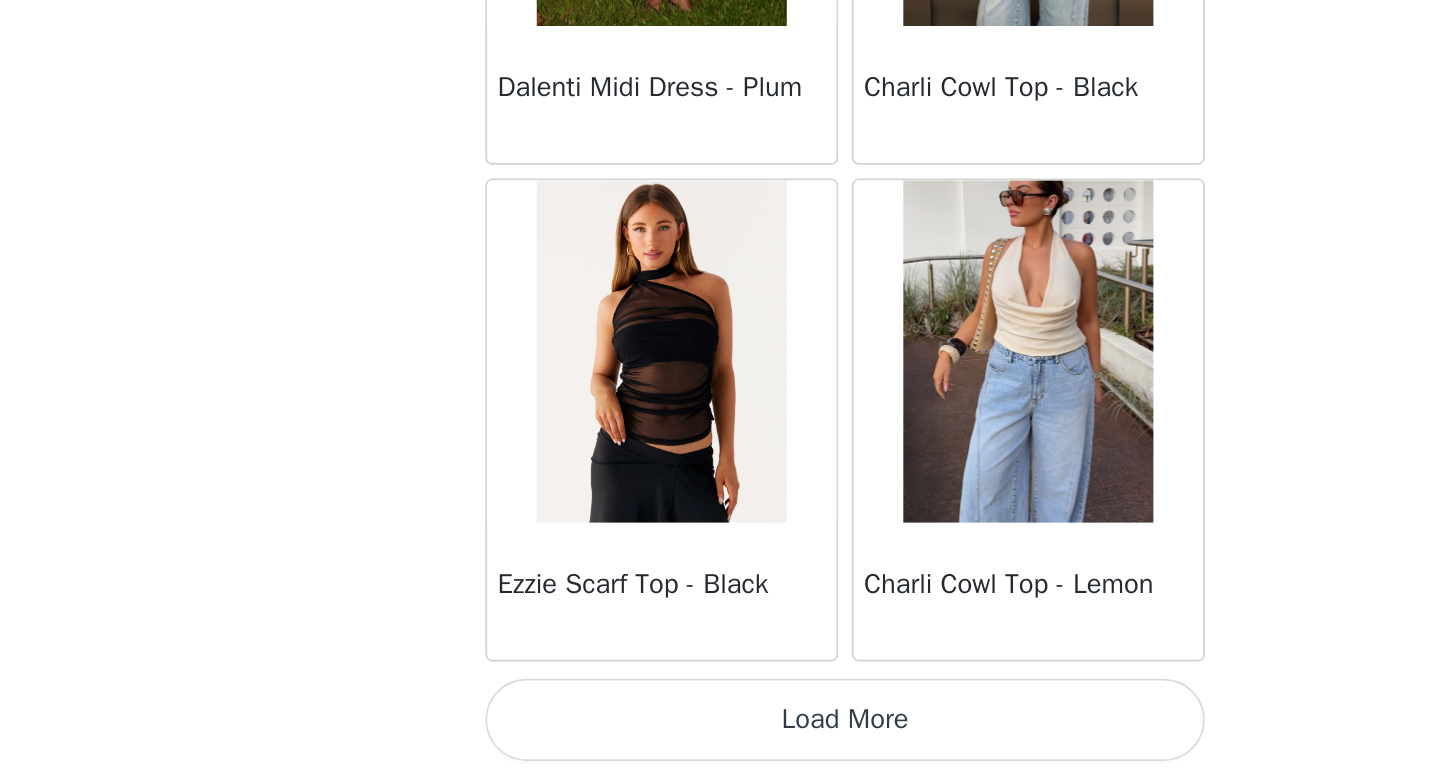 click on "Load More" at bounding box center [720, 744] 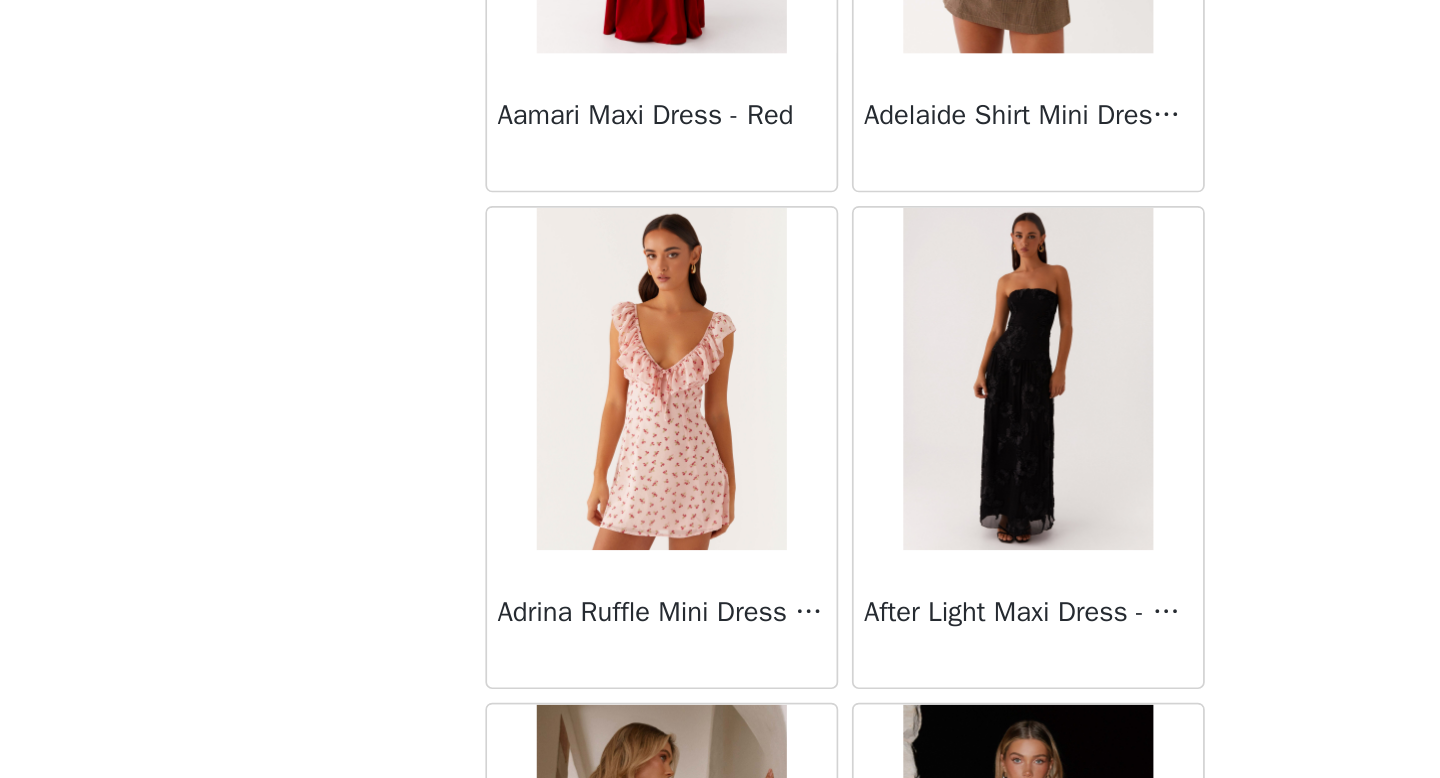 scroll, scrollTop: 77682, scrollLeft: 0, axis: vertical 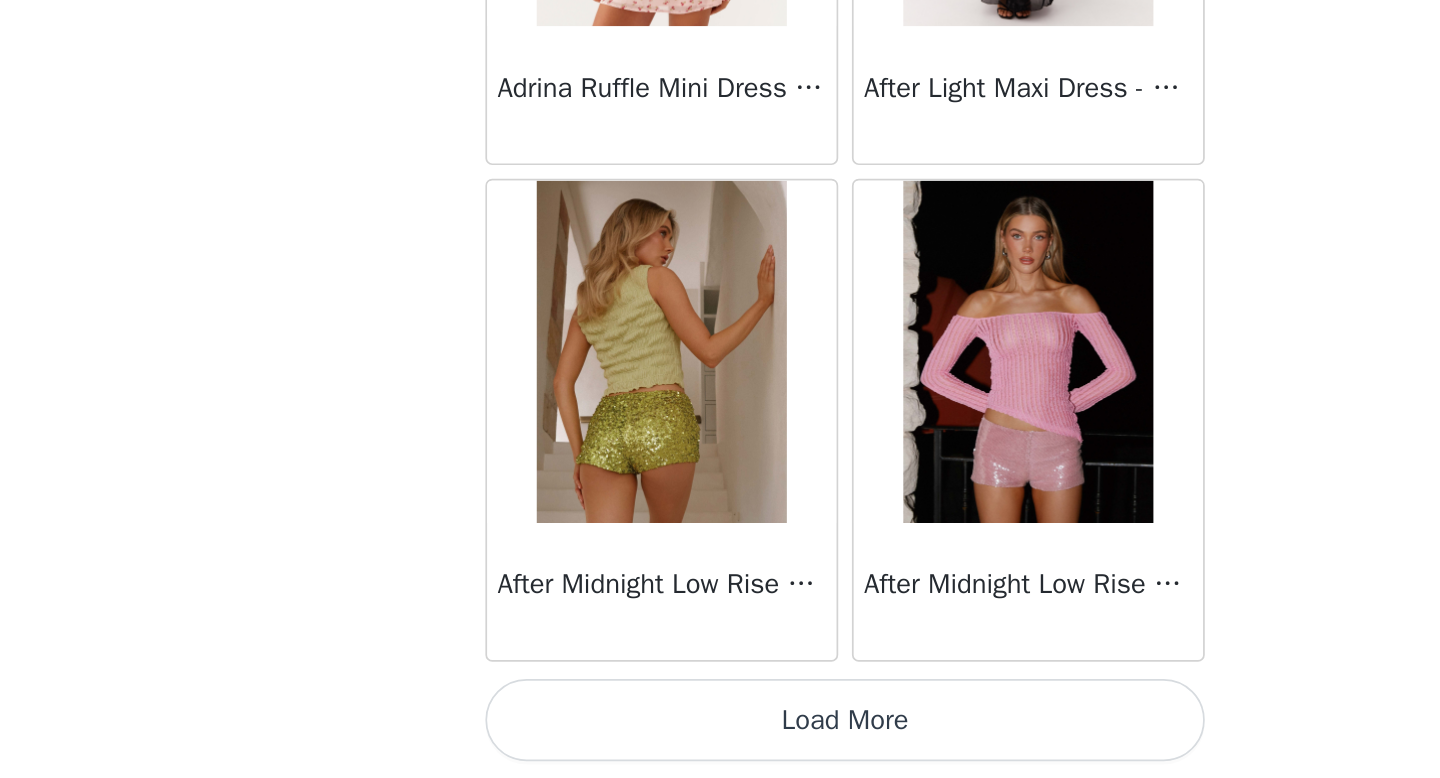 click on "Load More" at bounding box center (720, 744) 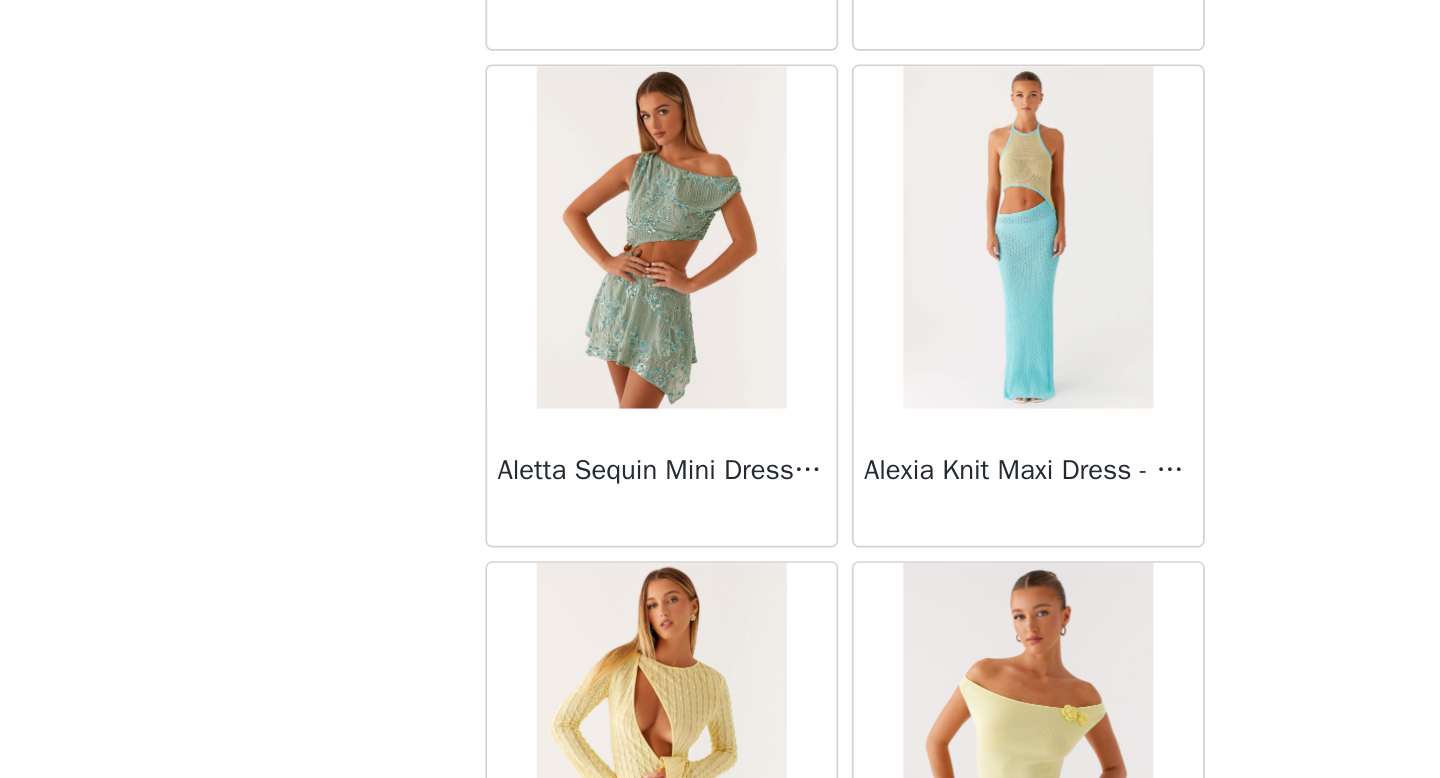 scroll, scrollTop: 79426, scrollLeft: 0, axis: vertical 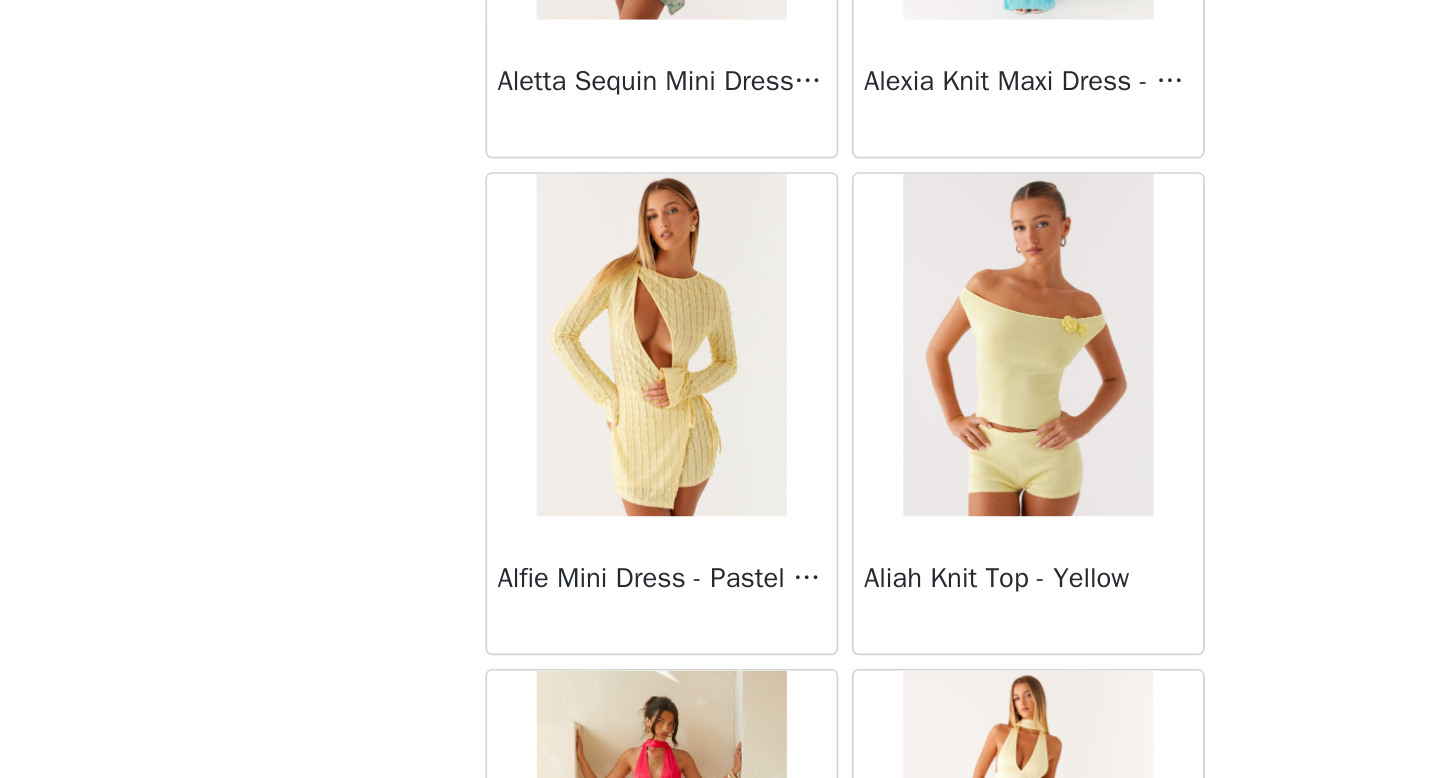 click on "STEP 1 OF 5
Select your styles!
Please note that the sizes are in AU Sizes       0/4 Selected           Add Product       Back       Sweetpea Mini Dress - Yellow       Manifest Mini Dress - Amber       Raquel Off Shoulder Long Sleeve Top - Pink       Julianna Linen Mini Dress - Black       Radiate Halterneck Top - Pink       Arden Mesh Mini Dress - White       Cheryl Bustier Halter Top - Cherry Red       Under The Pagoda Maxi Dress - Deep Red Floral       Sweetest Pie T-Shirt - Black Gingham       That Girl Maxi Dress - Pink       Peppermayo Exclusive Heavy Hearted Mini - Black       Songbird Maxi Dress - Blue Black Floral       Viviana Mini Dress - Lavender       Eden Strapless Maxi Dress - Navy       Claudie Mesh Top - White Pink Lilly       Nia Micro Short - Black       Luciana Crochet Halterneck Mini Dress - Pink       Happy Hour Mini Dress - Yellow       Aullie Maxi Dress - Ivory" at bounding box center [720, 288] 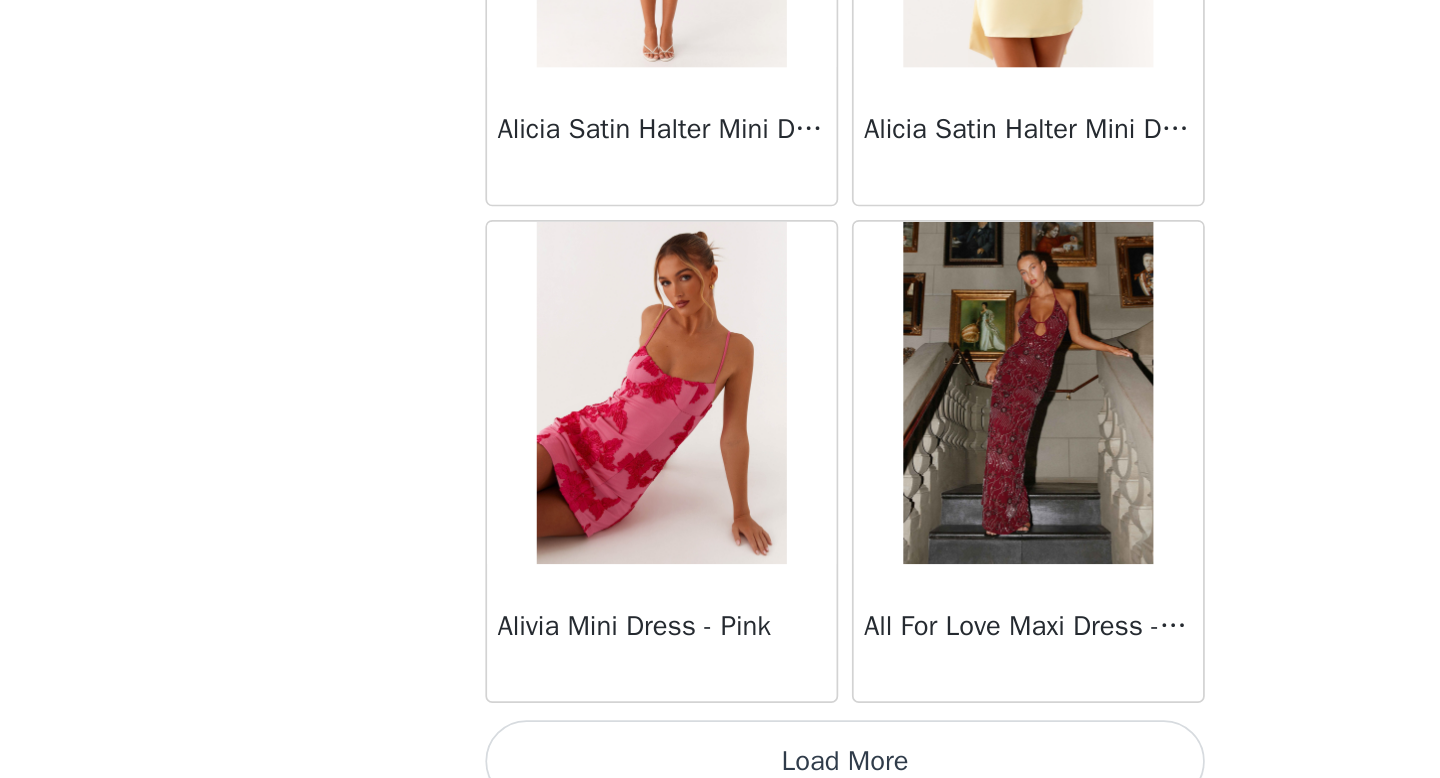 scroll, scrollTop: 80582, scrollLeft: 0, axis: vertical 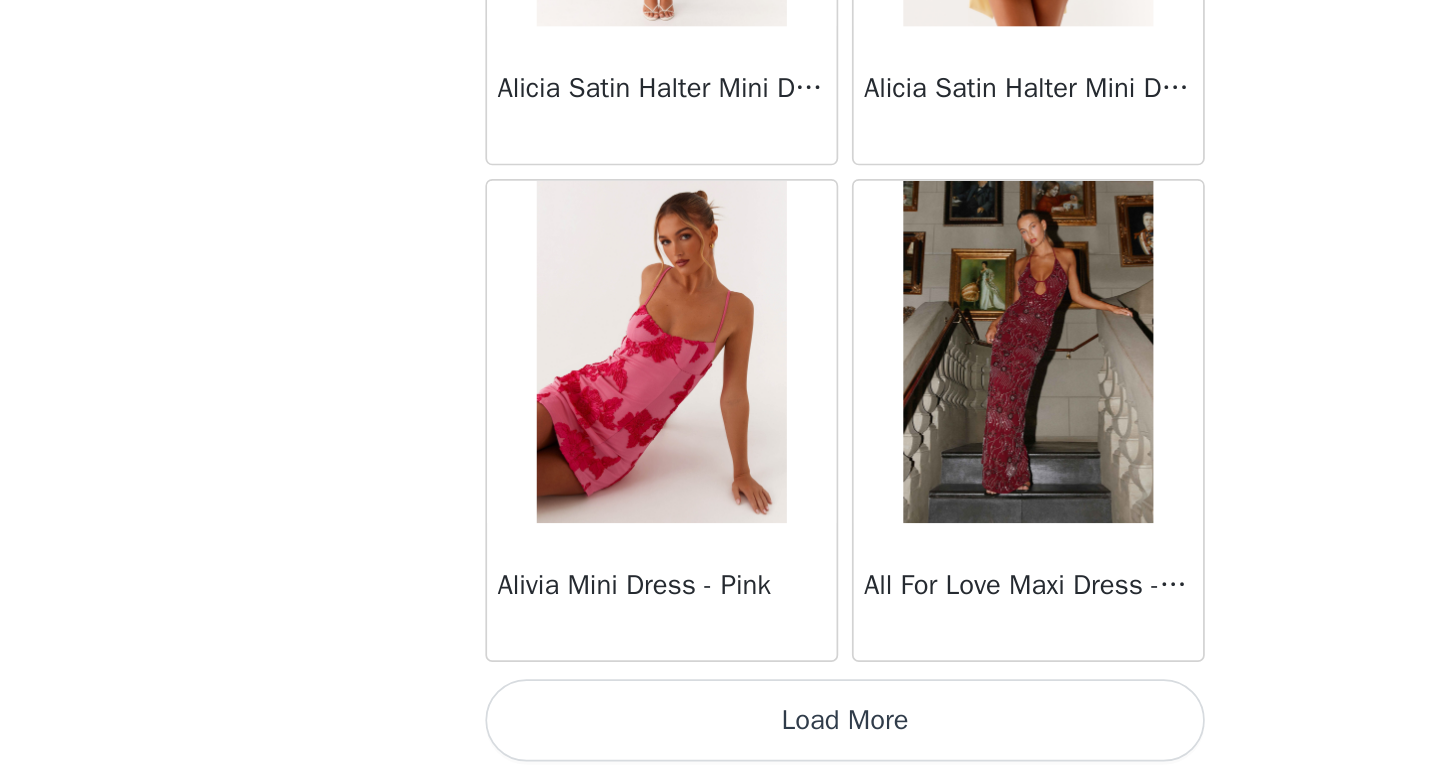 click on "Load More" at bounding box center (720, 744) 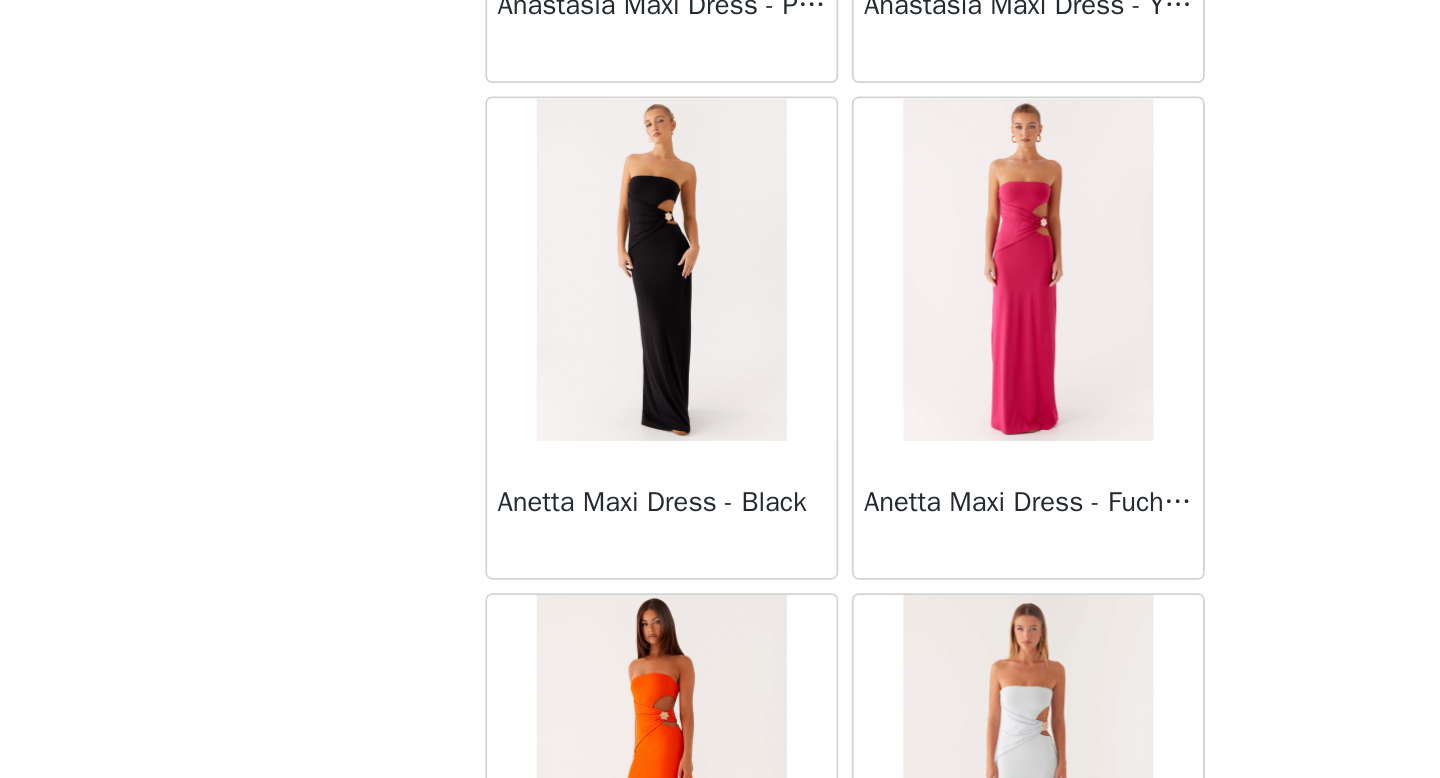 scroll, scrollTop: 83482, scrollLeft: 0, axis: vertical 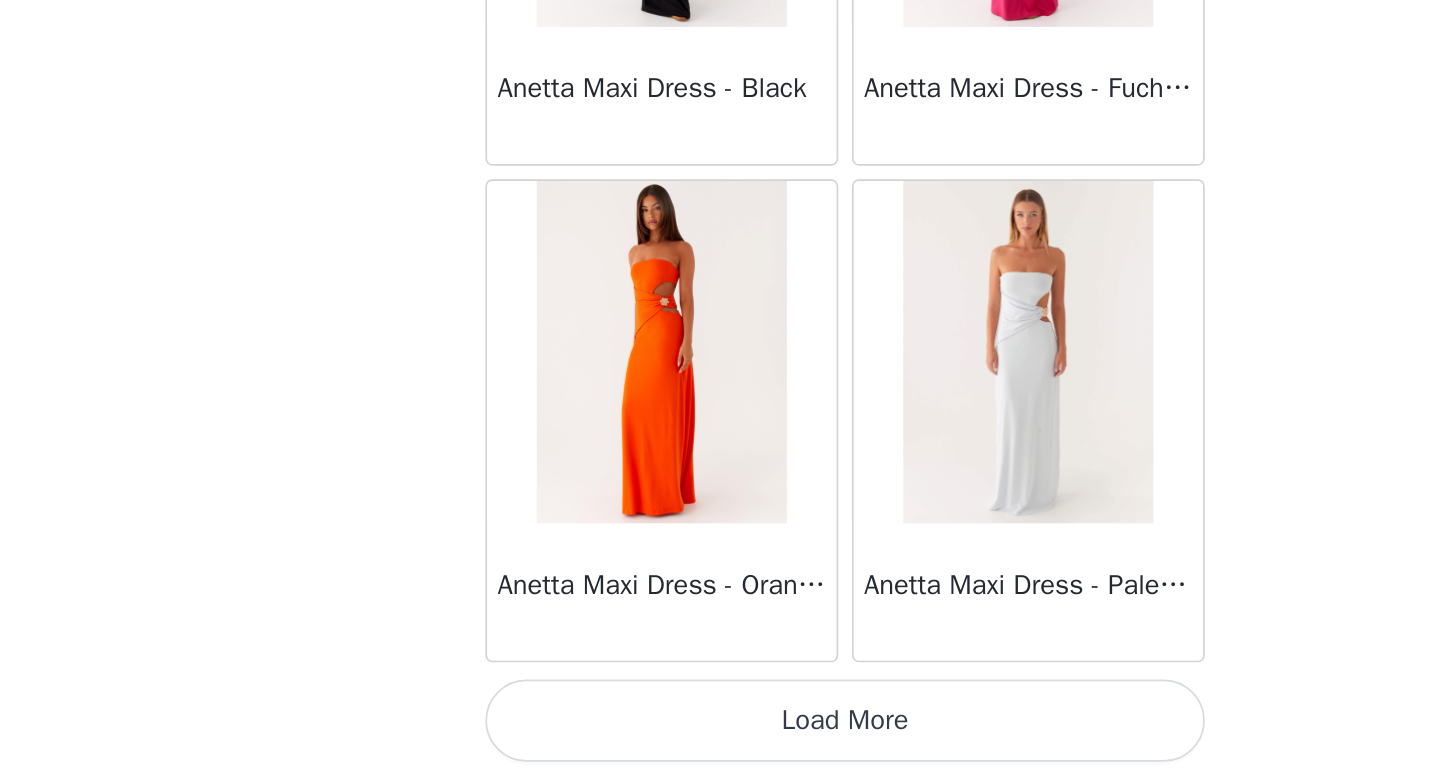 click on "Load More" at bounding box center (720, 744) 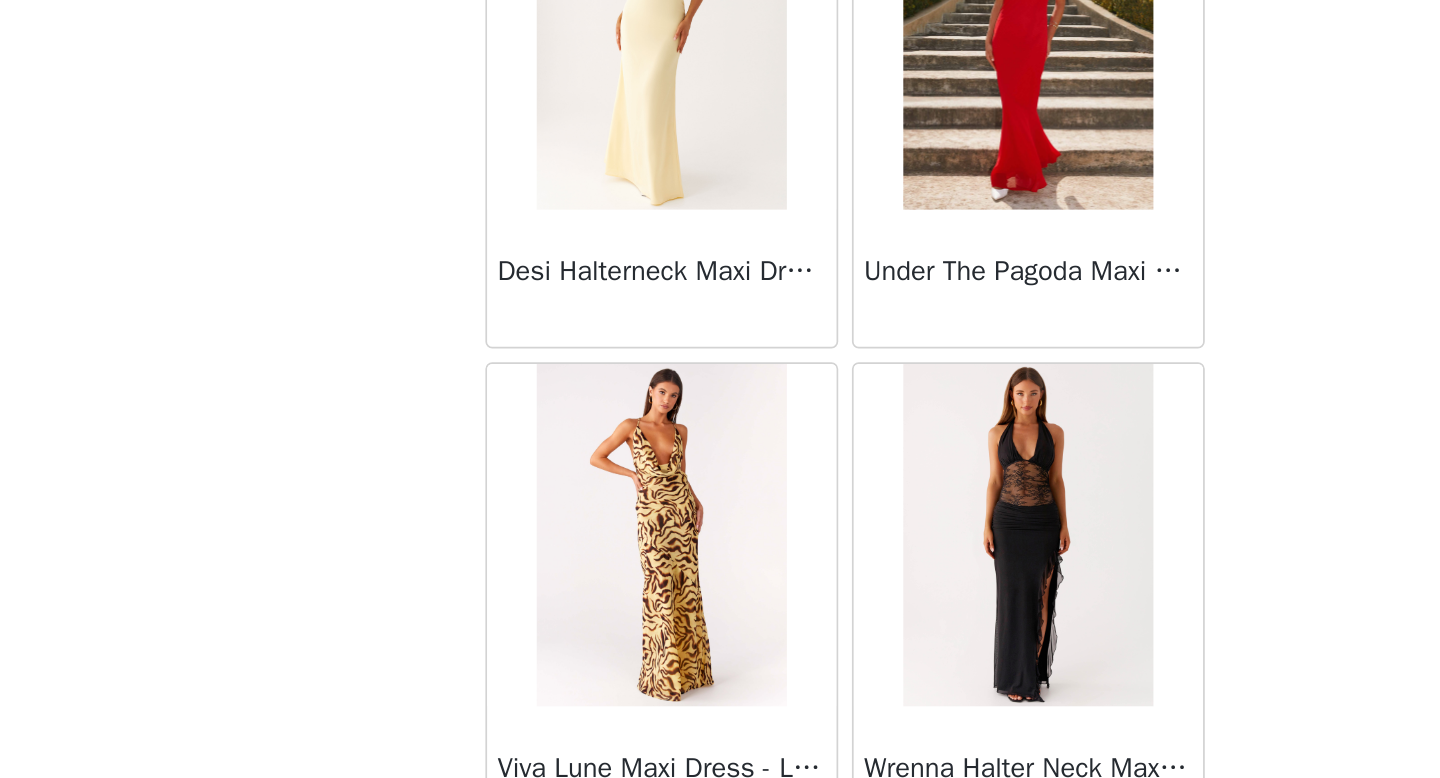 scroll, scrollTop: 62219, scrollLeft: 0, axis: vertical 